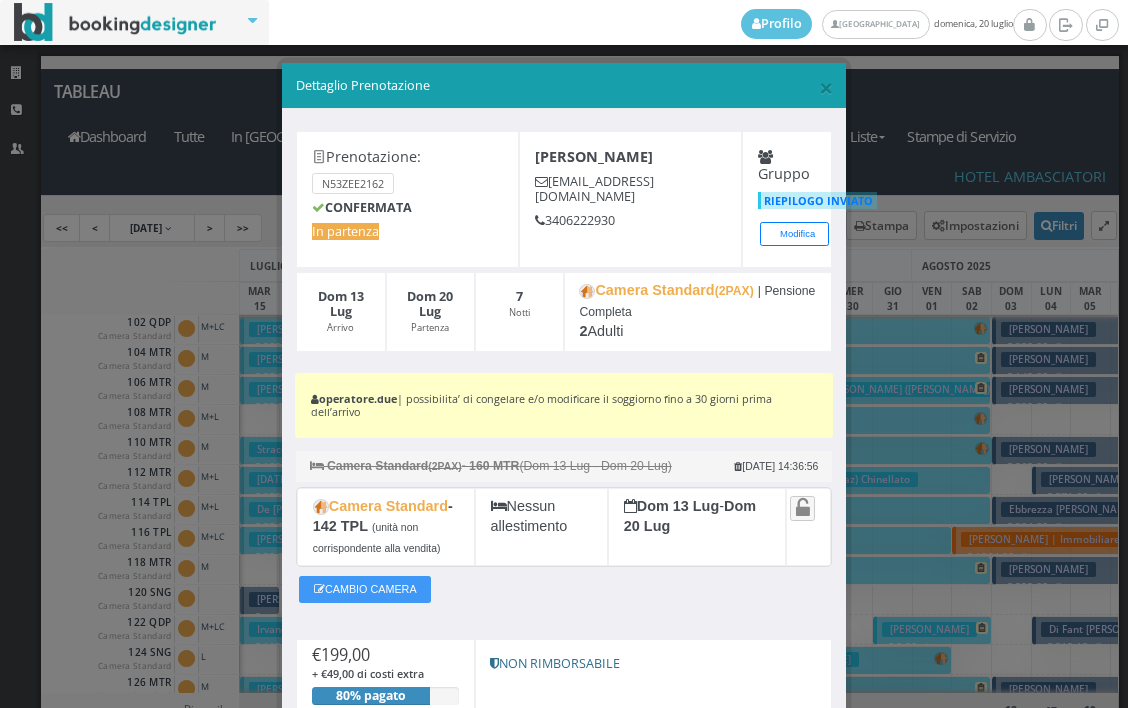 scroll, scrollTop: 0, scrollLeft: 0, axis: both 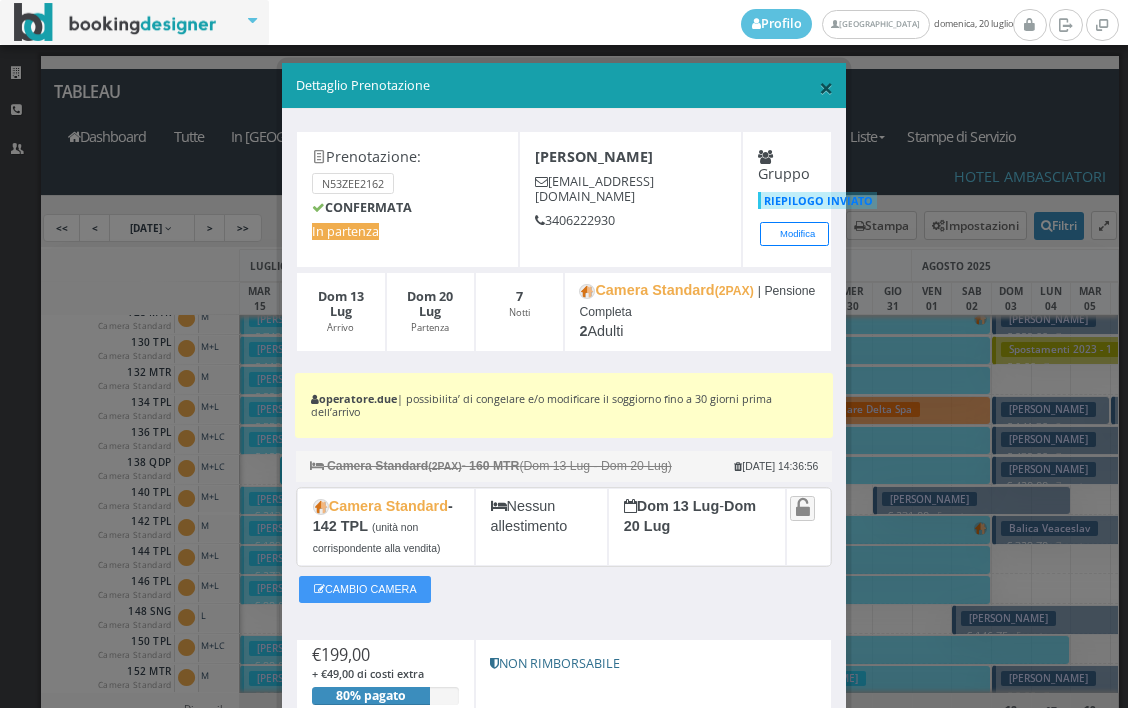 click on "×" at bounding box center (826, 87) 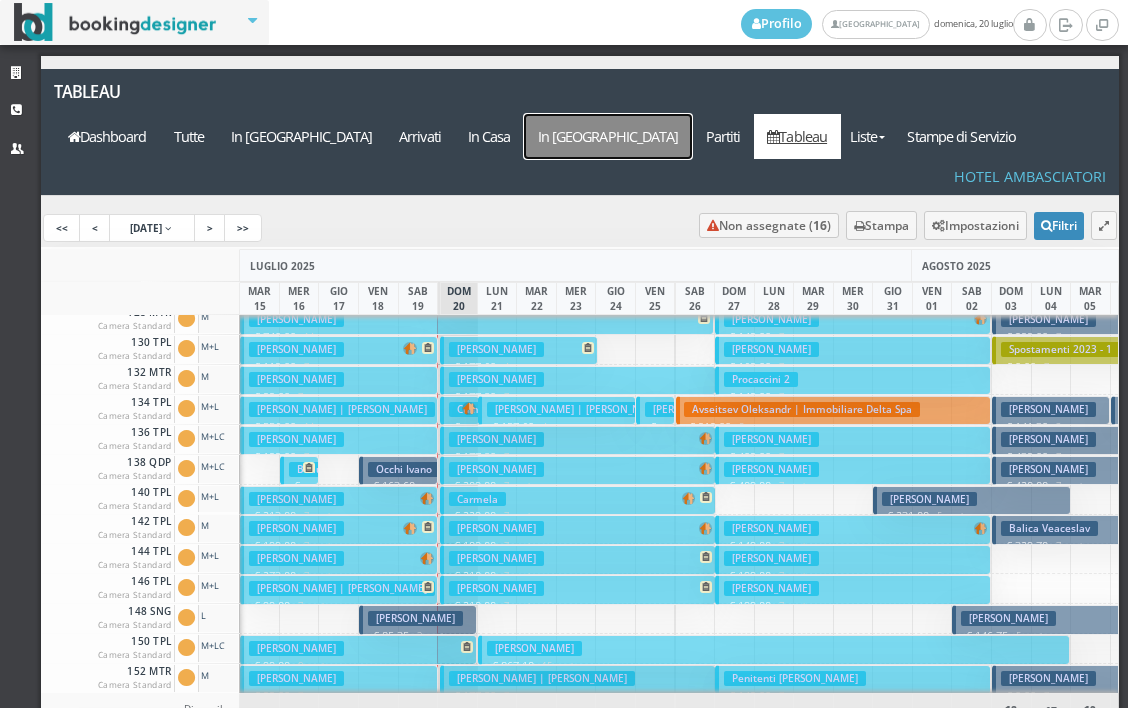 click on "In Partenza" at bounding box center [608, 136] 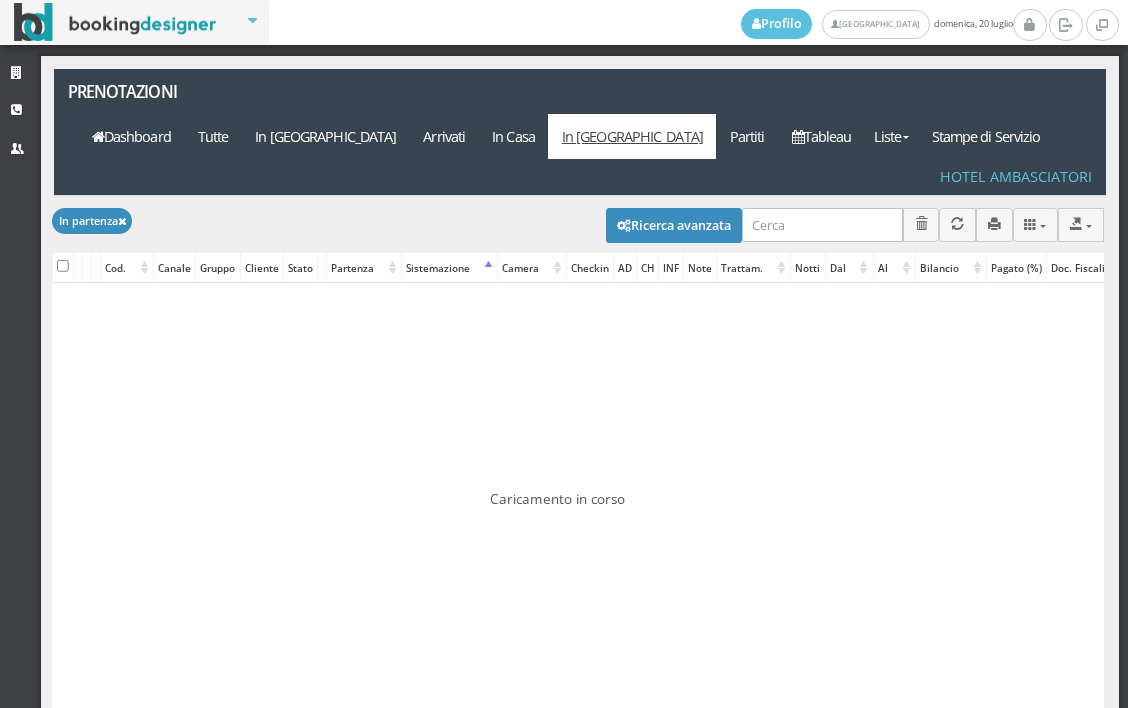 scroll, scrollTop: 0, scrollLeft: 0, axis: both 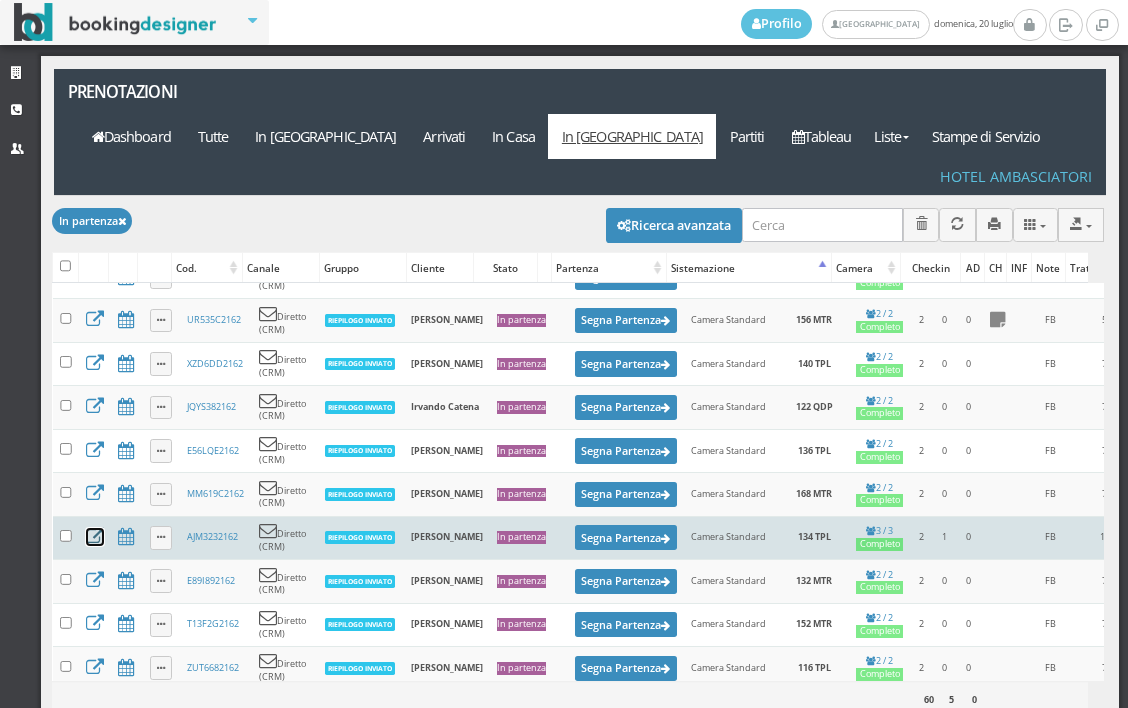 click at bounding box center [95, 537] 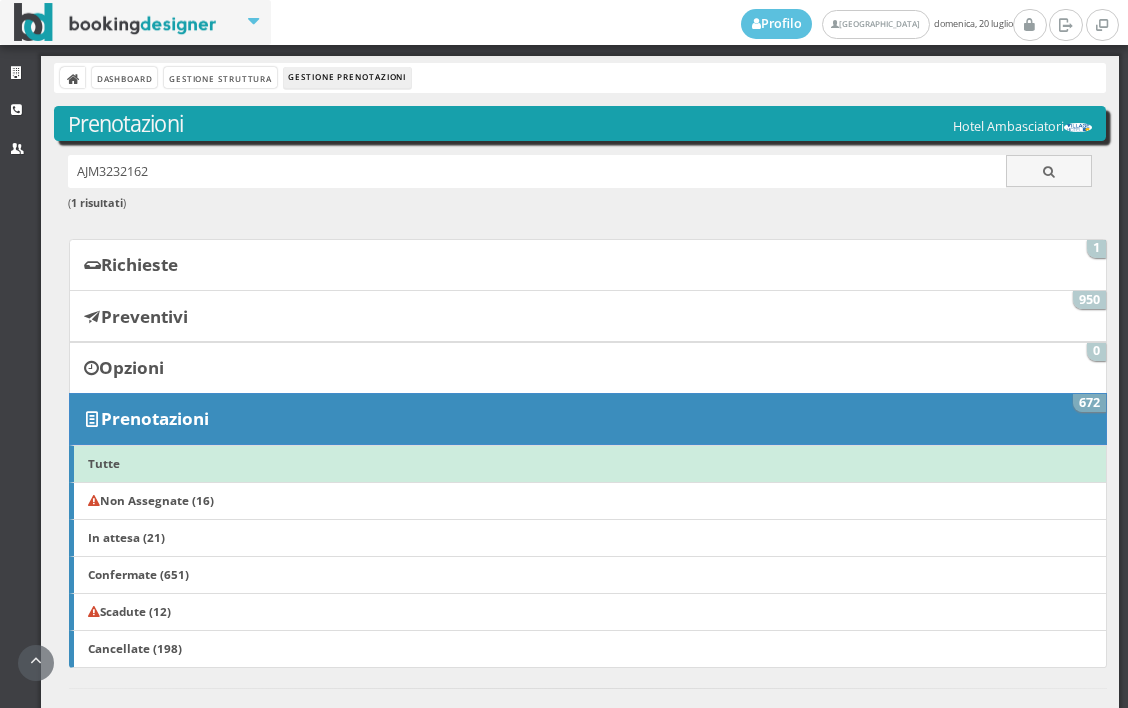 scroll, scrollTop: 0, scrollLeft: 0, axis: both 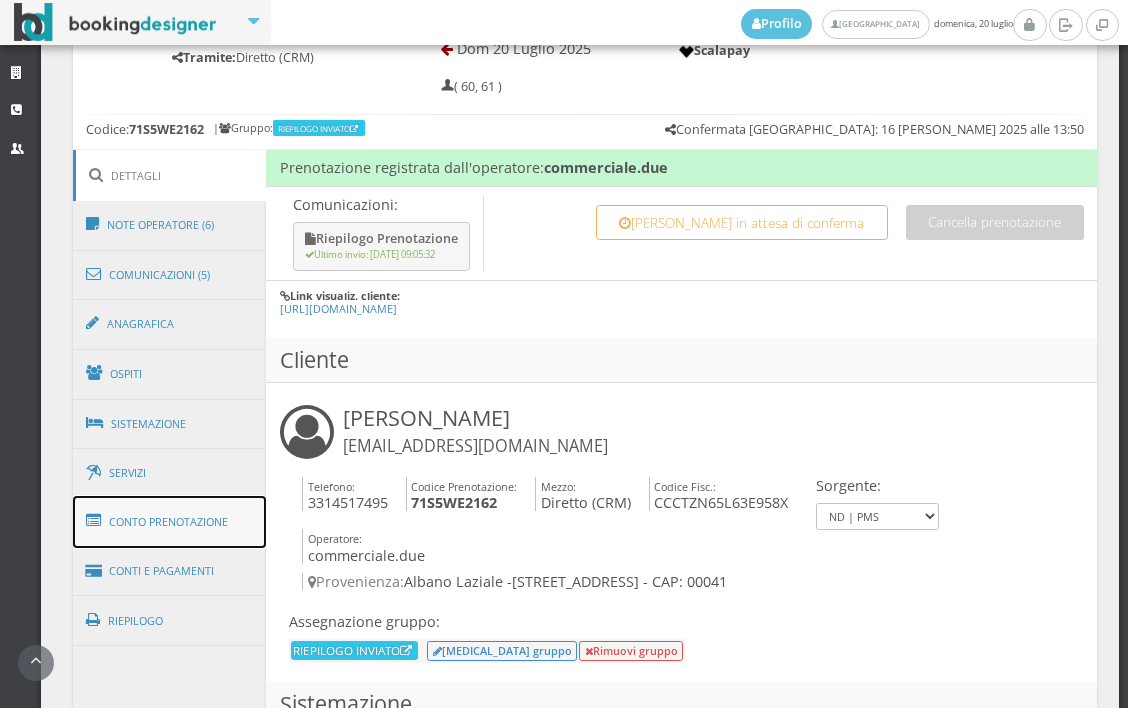 click on "Conto Prenotazione" at bounding box center (170, 522) 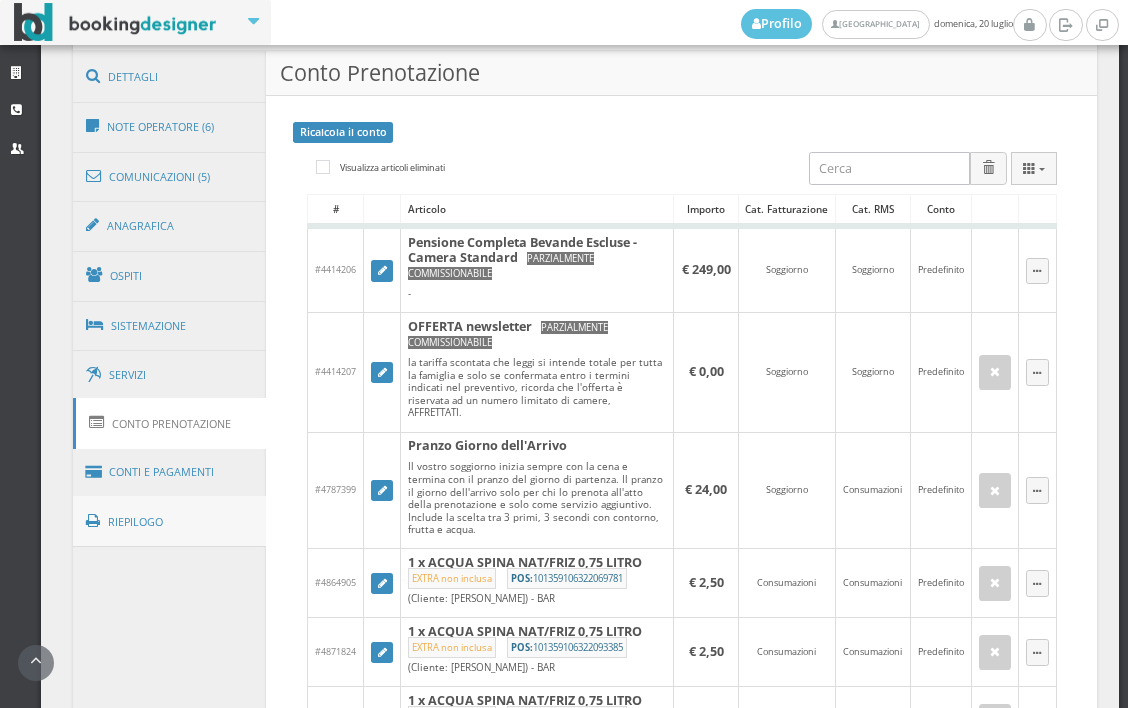scroll, scrollTop: 1111, scrollLeft: 0, axis: vertical 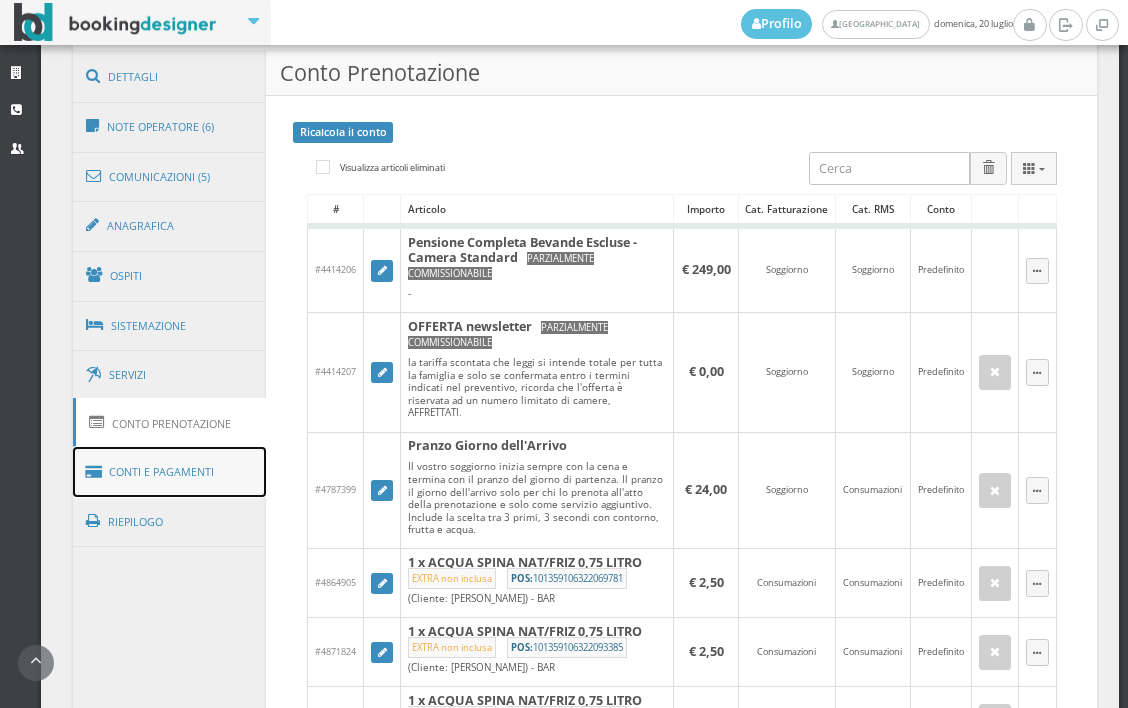 click on "Conti e Pagamenti" at bounding box center (170, 472) 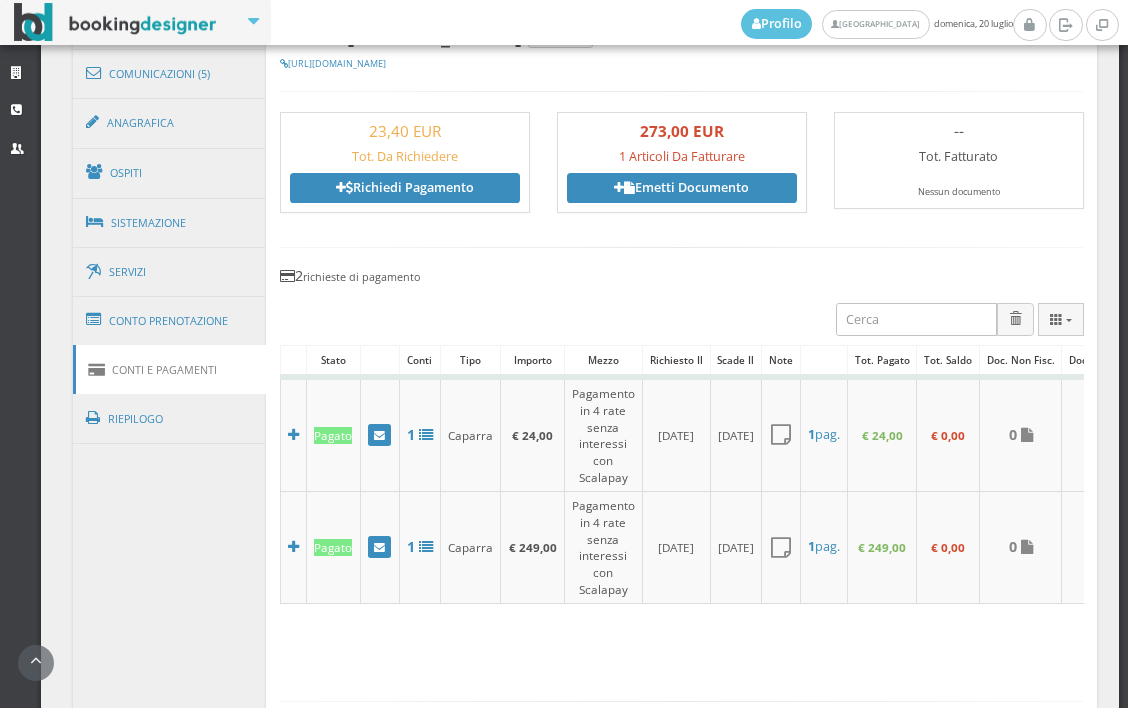 scroll, scrollTop: 1555, scrollLeft: 0, axis: vertical 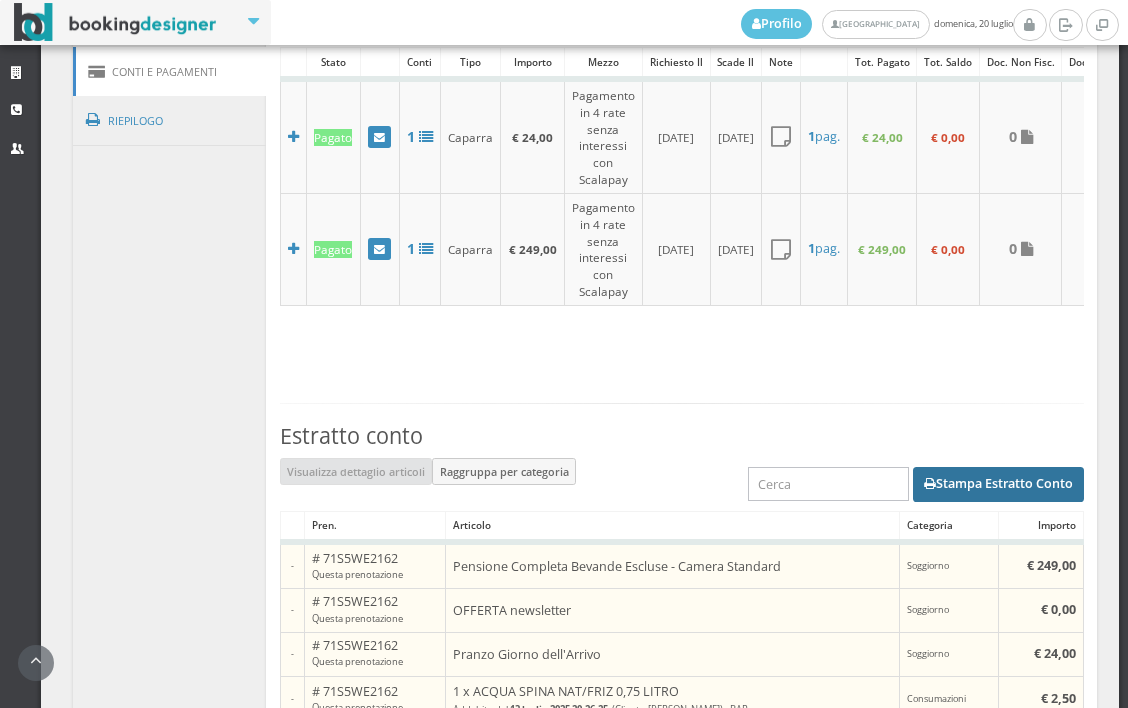click on "Stampa Estratto Conto" at bounding box center (998, 484) 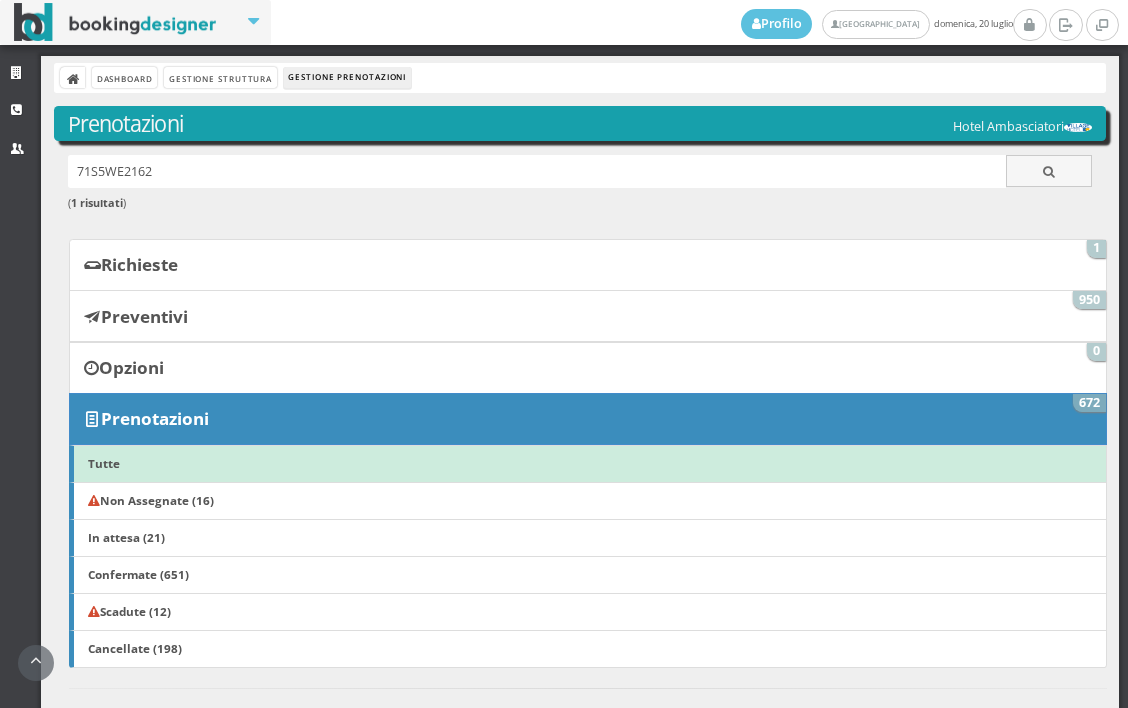 scroll, scrollTop: 0, scrollLeft: 0, axis: both 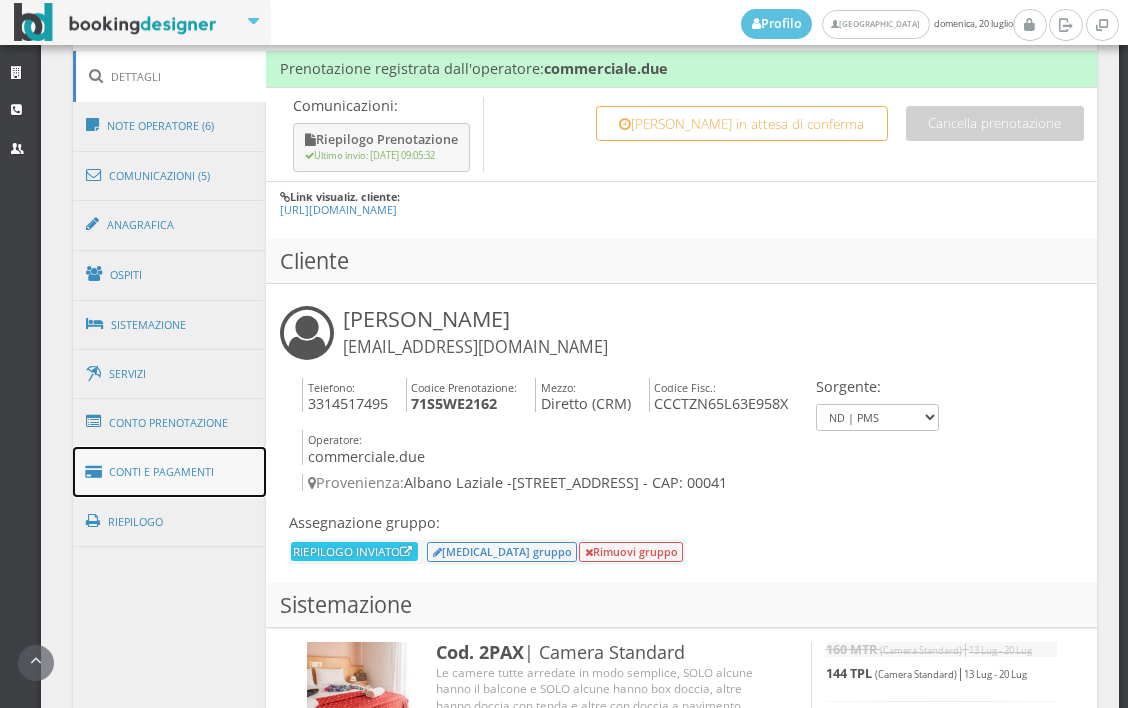 click on "Conti e Pagamenti" at bounding box center [170, 472] 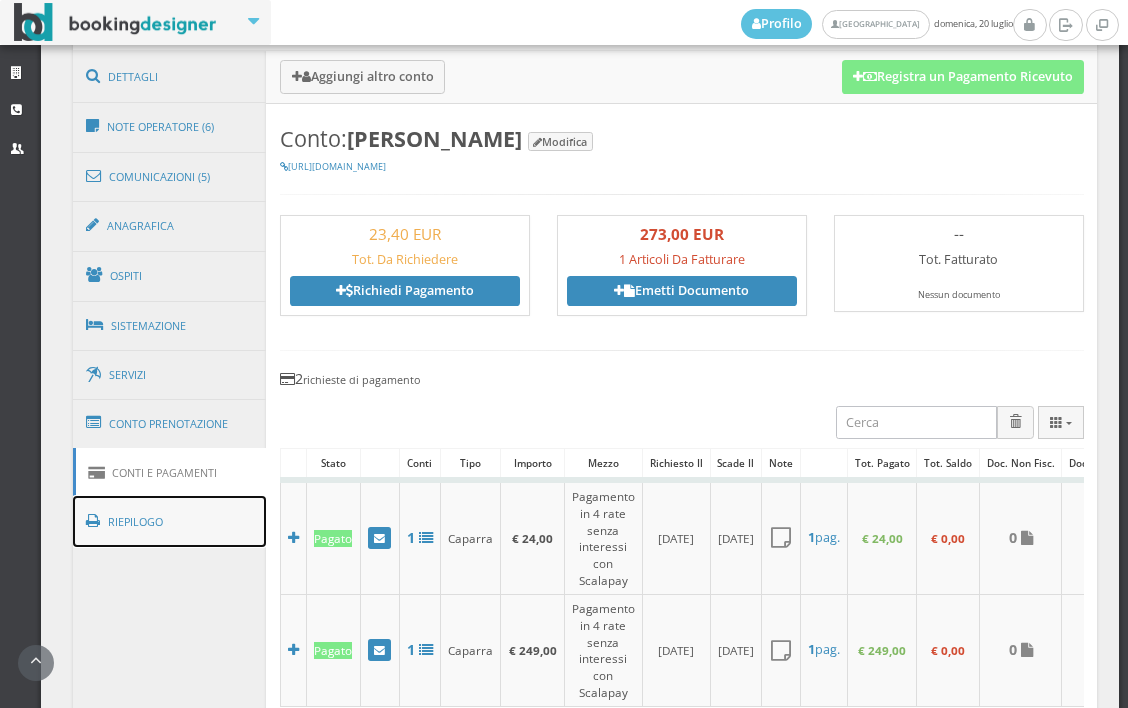 click on "Riepilogo" at bounding box center [170, 522] 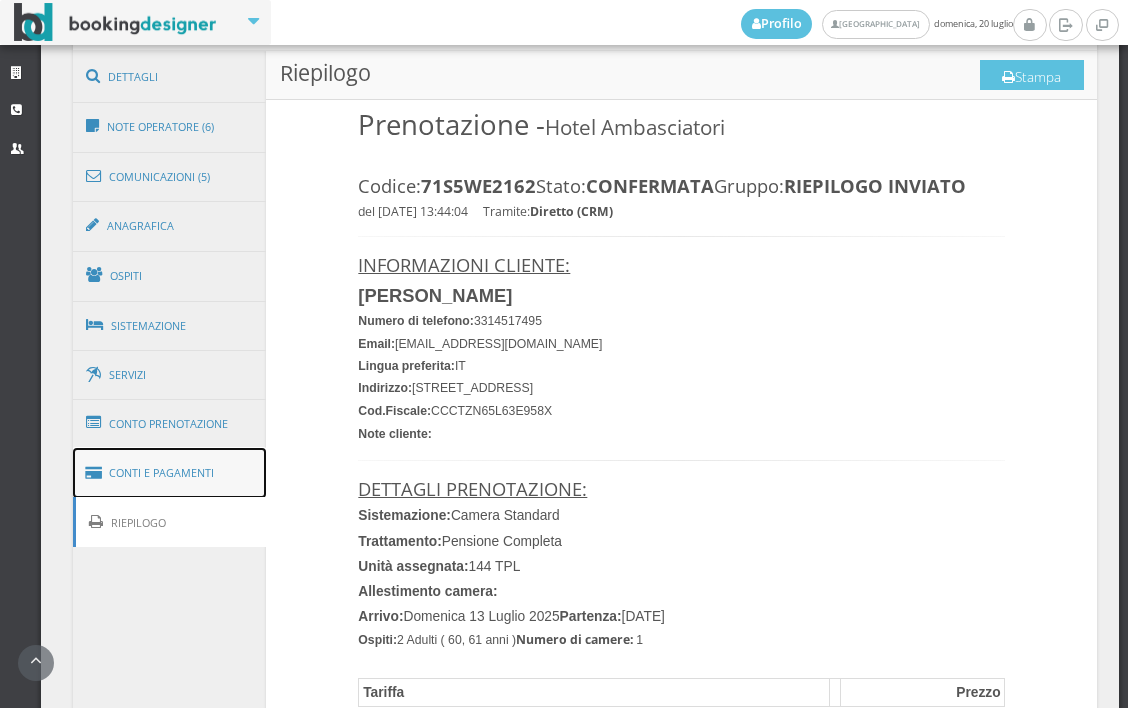 click on "Conti e Pagamenti" at bounding box center (170, 473) 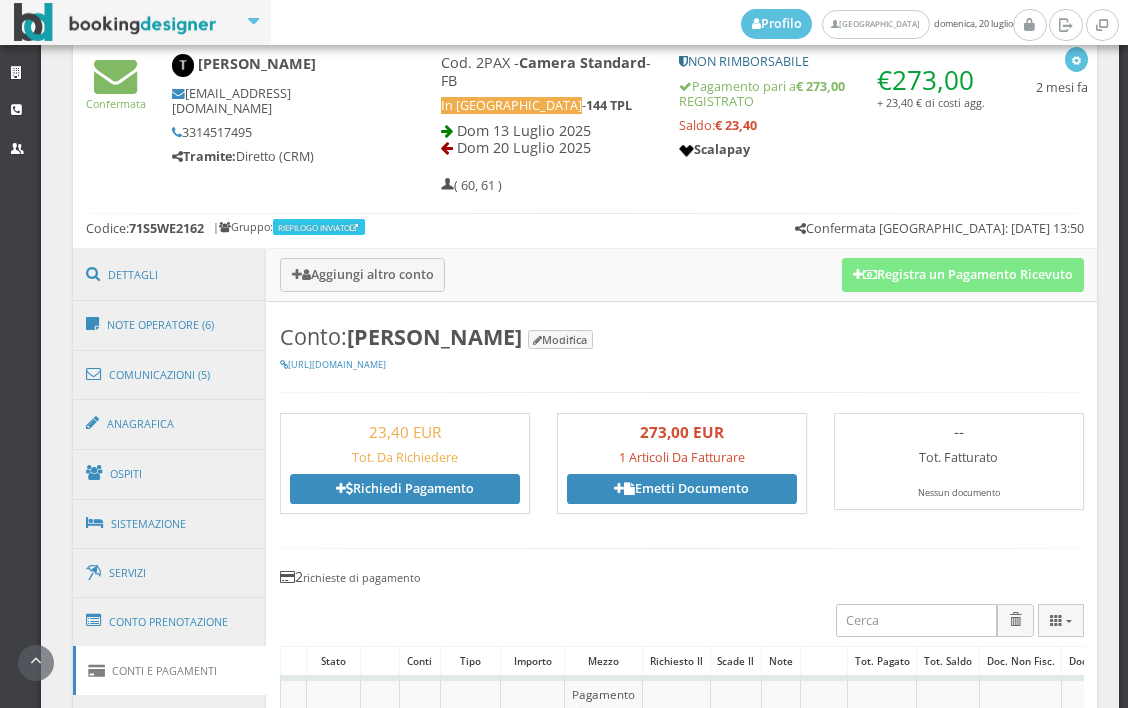 scroll, scrollTop: 888, scrollLeft: 0, axis: vertical 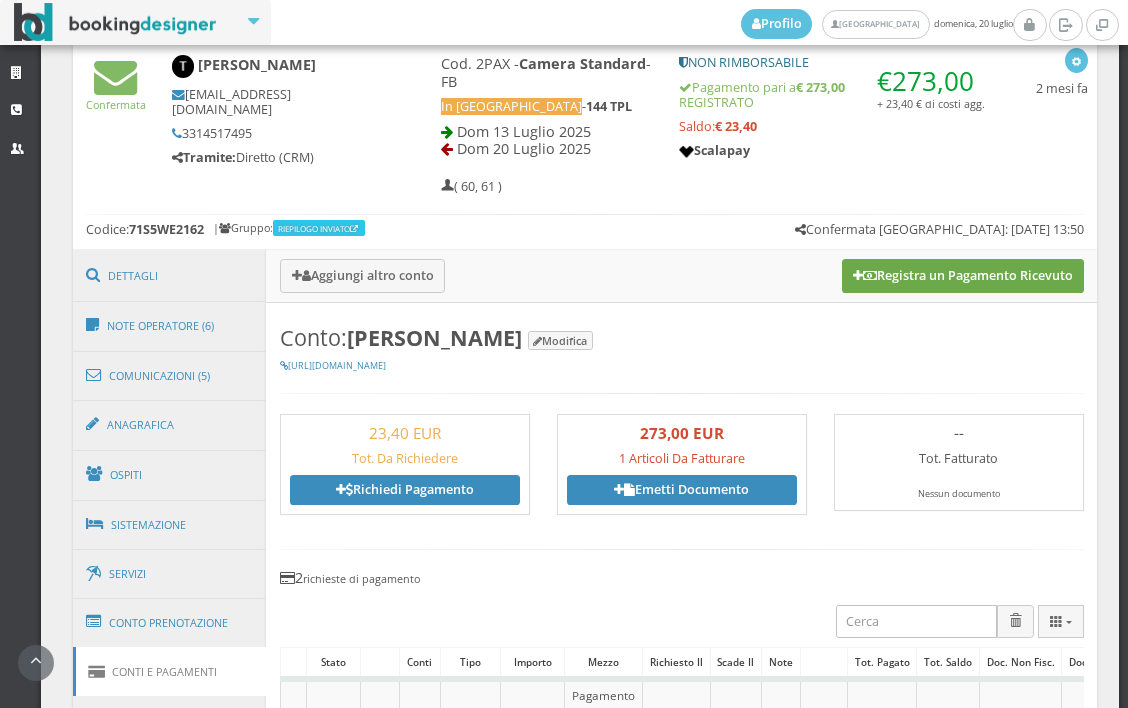 click on "Registra un Pagamento Ricevuto" at bounding box center [963, 276] 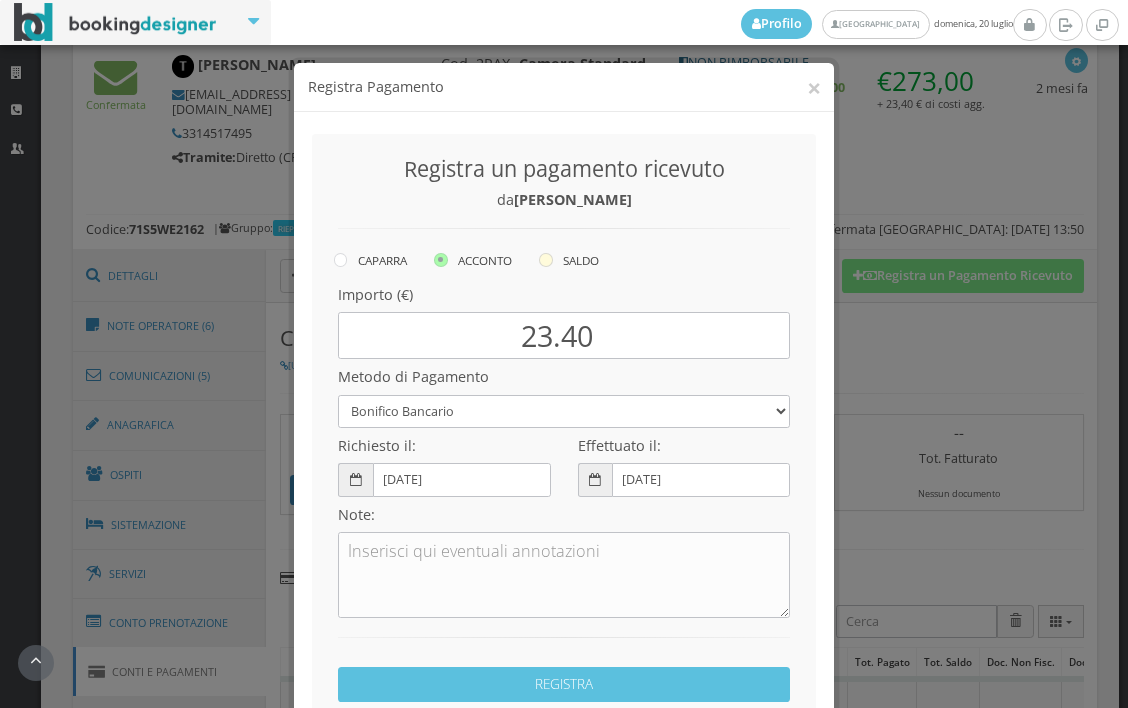 click at bounding box center [546, 260] 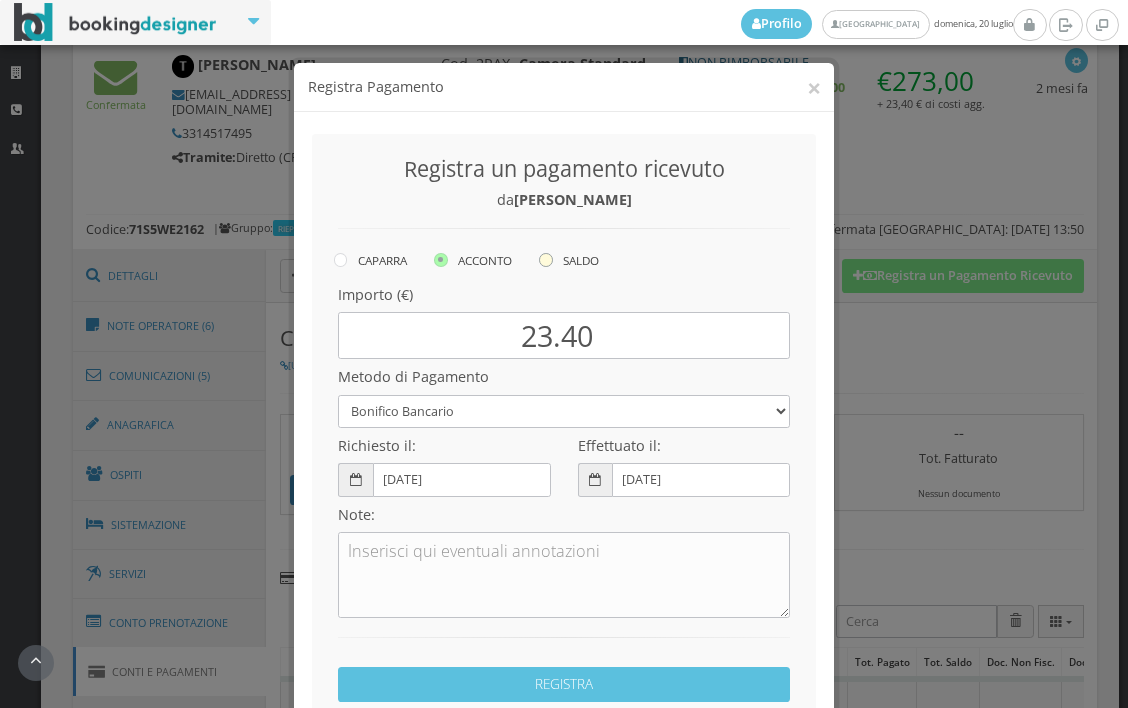click on "SALDO" at bounding box center [-8472, 258] 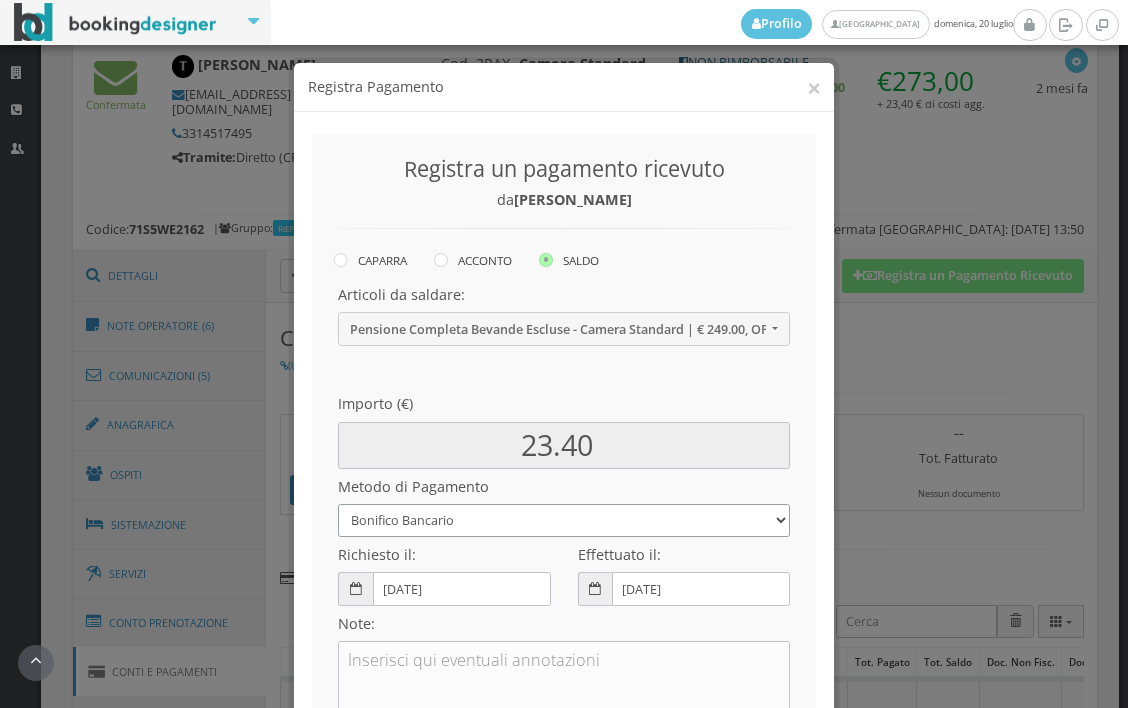 click on "Bonifico Bancario
BONIFICO SUM UP
Contanti
Assegno Bancario
Assegno Circolare
Vaglia Postale
Voucher
Tramite BOOKING.COM
Bonus vacanze (Dl n. 34/2020)
POS (in loco)
Pagamento online con carta di credito (Stripe)
Pagamento online con carta di credito (Stripe) !
Pagamento in 3 rate senza interessi con Scalapay
Pagamento in 4 rate senza interessi con Scalapay
Tramite PROMOTODAY" at bounding box center (564, 520) 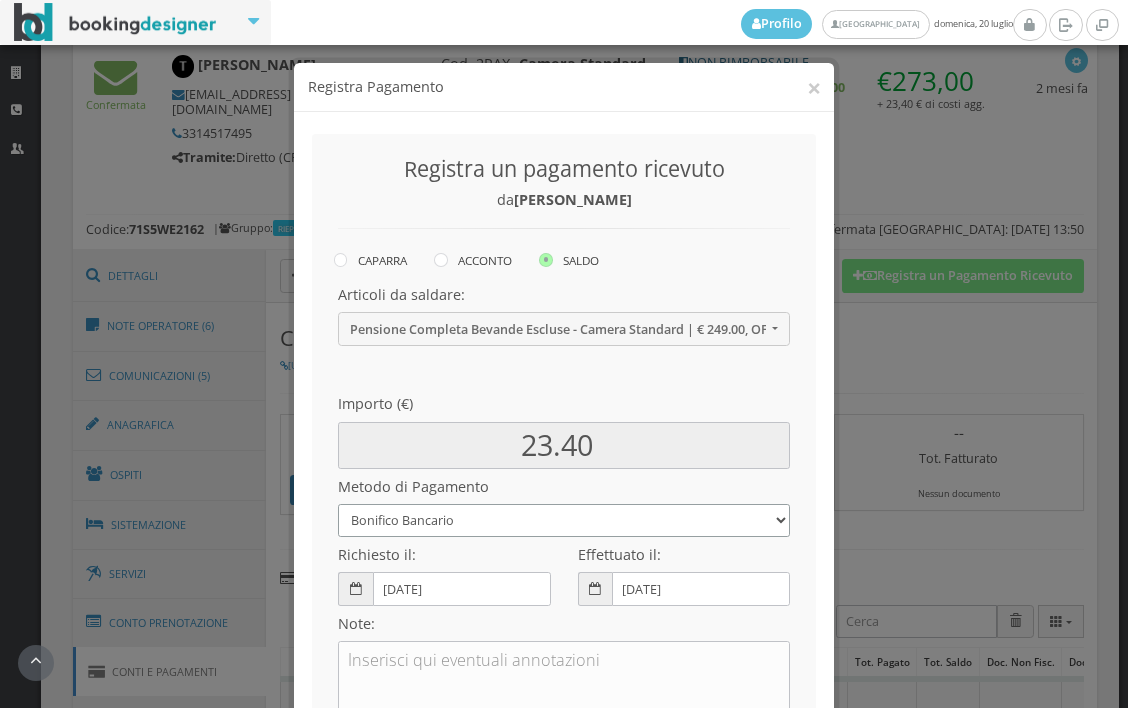 select 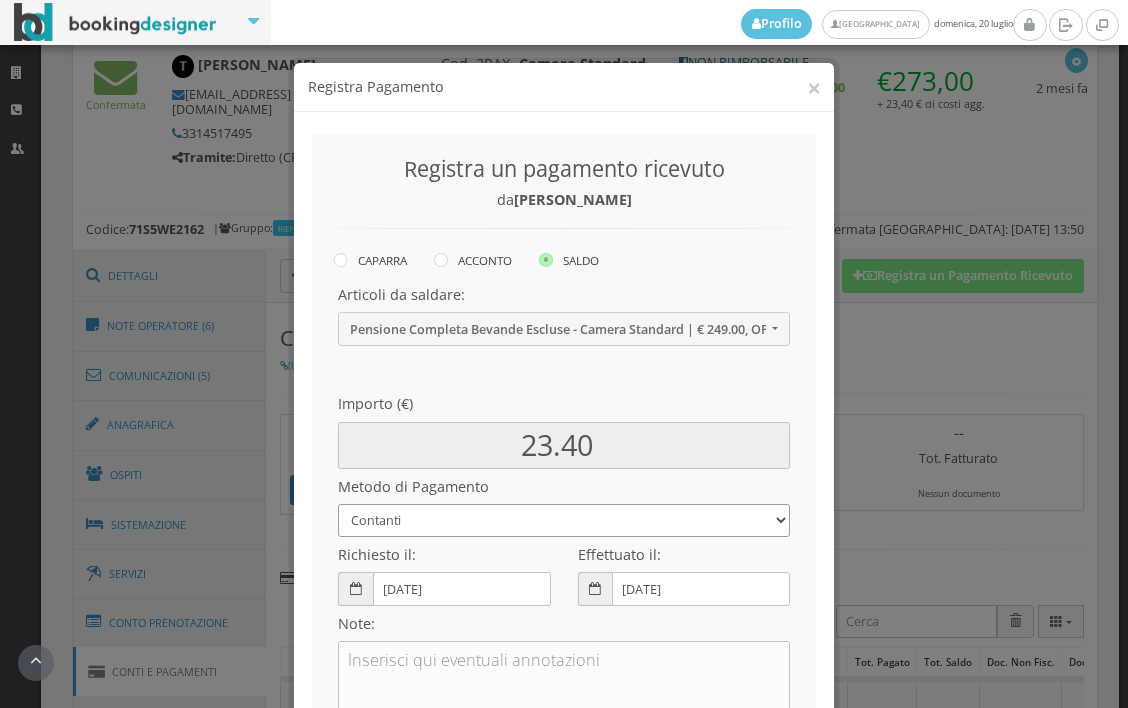 click on "Bonifico Bancario
BONIFICO SUM UP
Contanti
Assegno Bancario
Assegno Circolare
Vaglia Postale
Voucher
Tramite BOOKING.COM
Bonus vacanze (Dl n. 34/2020)
POS (in loco)
Pagamento online con carta di credito (Stripe)
Pagamento online con carta di credito (Stripe) !
Pagamento in 3 rate senza interessi con Scalapay
Pagamento in 4 rate senza interessi con Scalapay
Tramite PROMOTODAY" at bounding box center (564, 520) 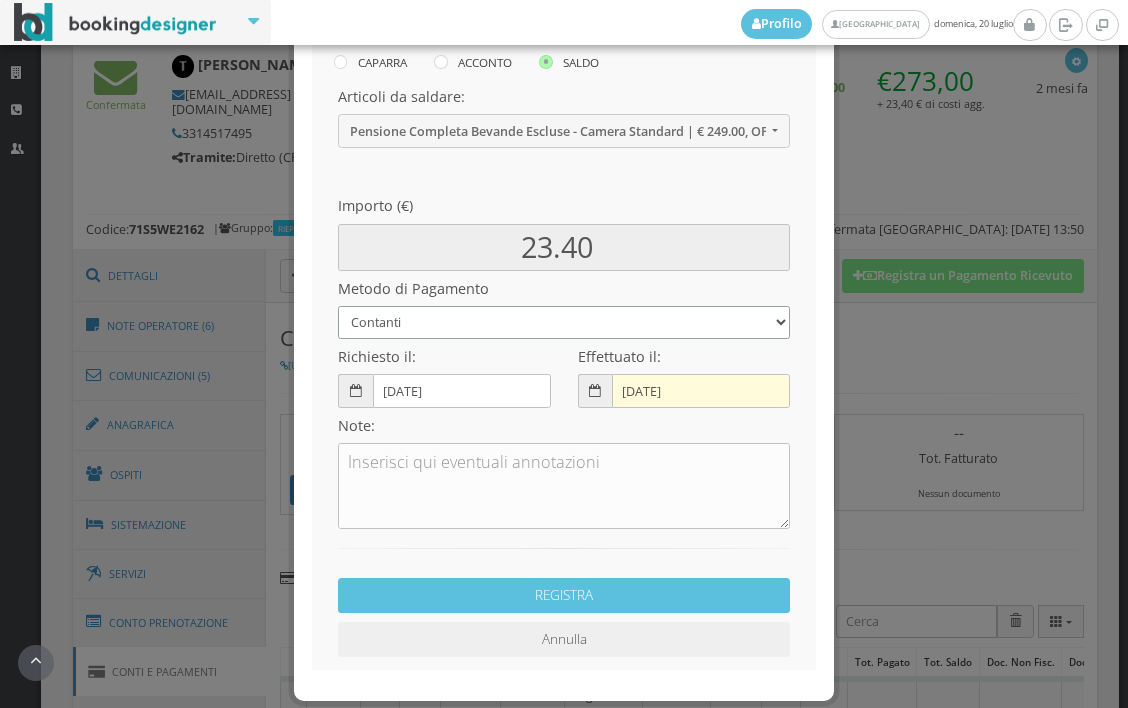 scroll, scrollTop: 222, scrollLeft: 0, axis: vertical 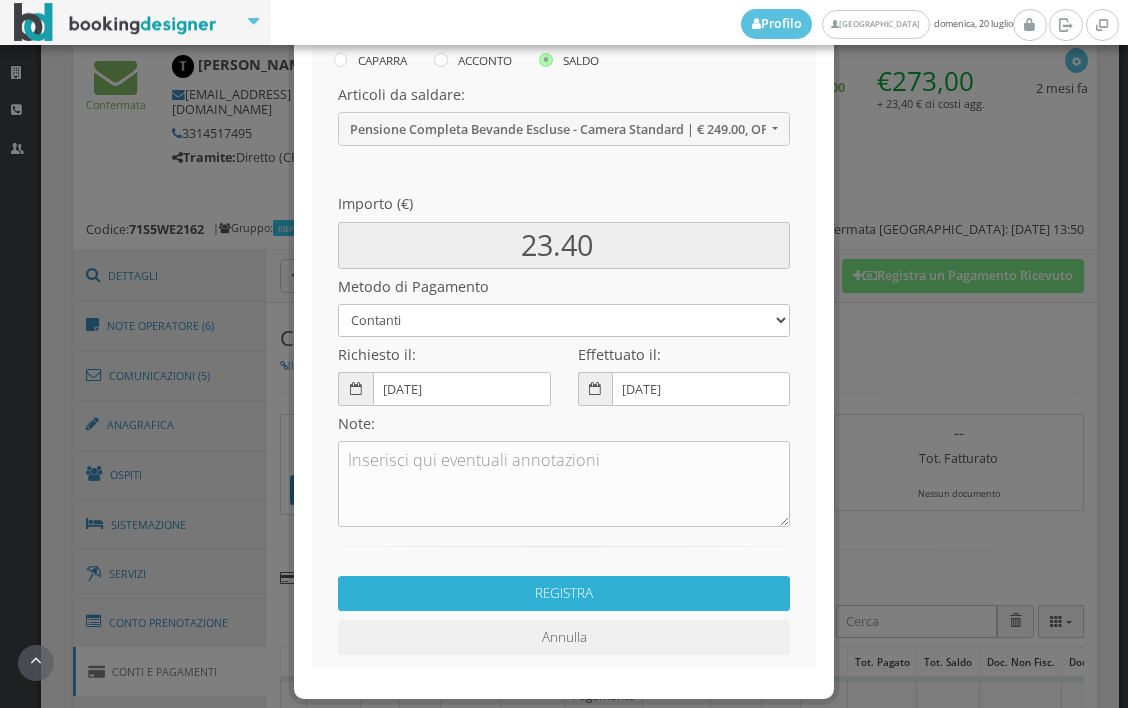 click on "REGISTRA" at bounding box center [564, 593] 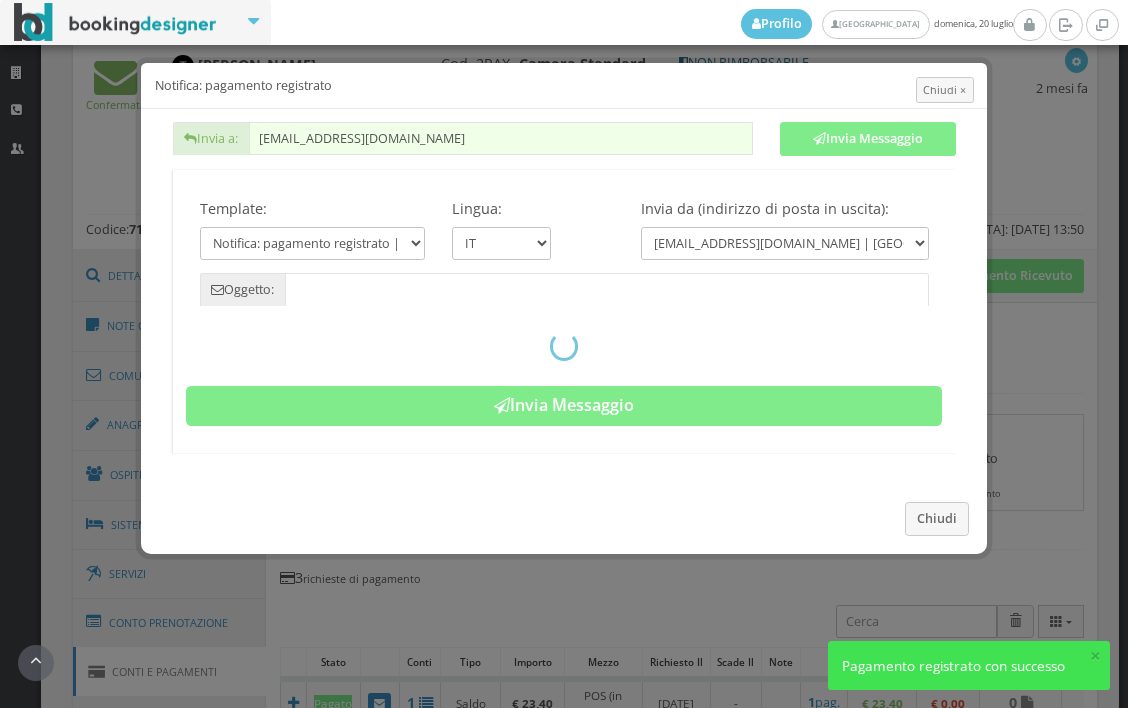 type on "Pagamento registrato - Prenotazione: 71S5WE2162 - Tiziana Ciocci" 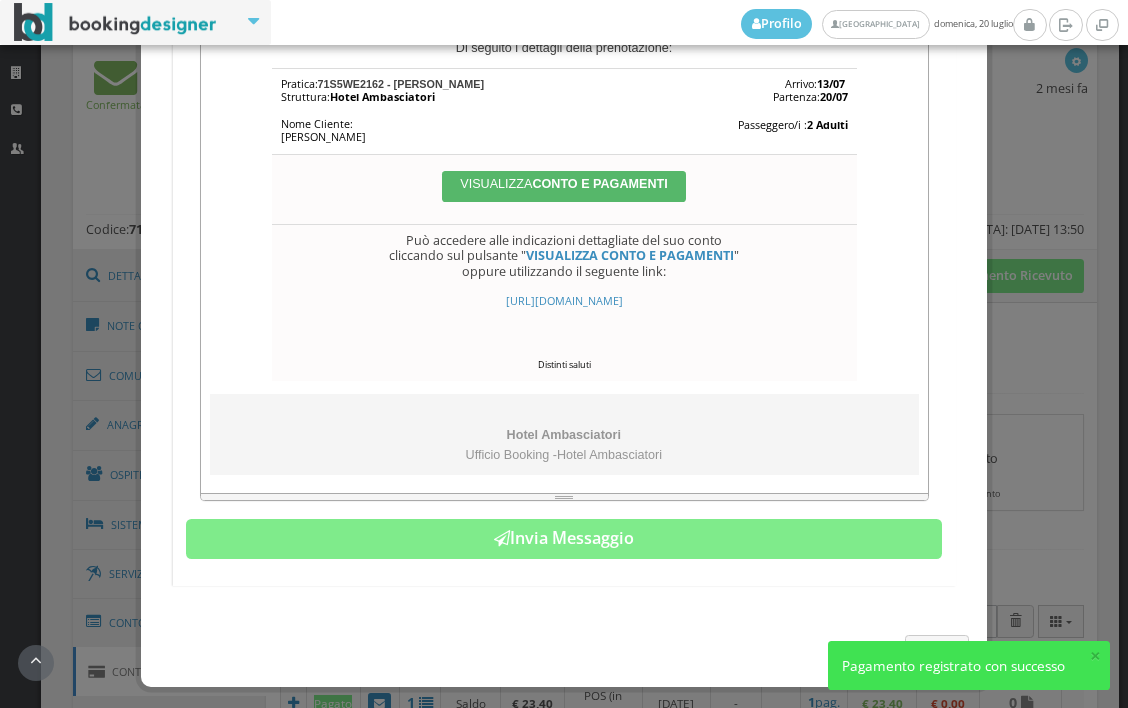 scroll, scrollTop: 615, scrollLeft: 0, axis: vertical 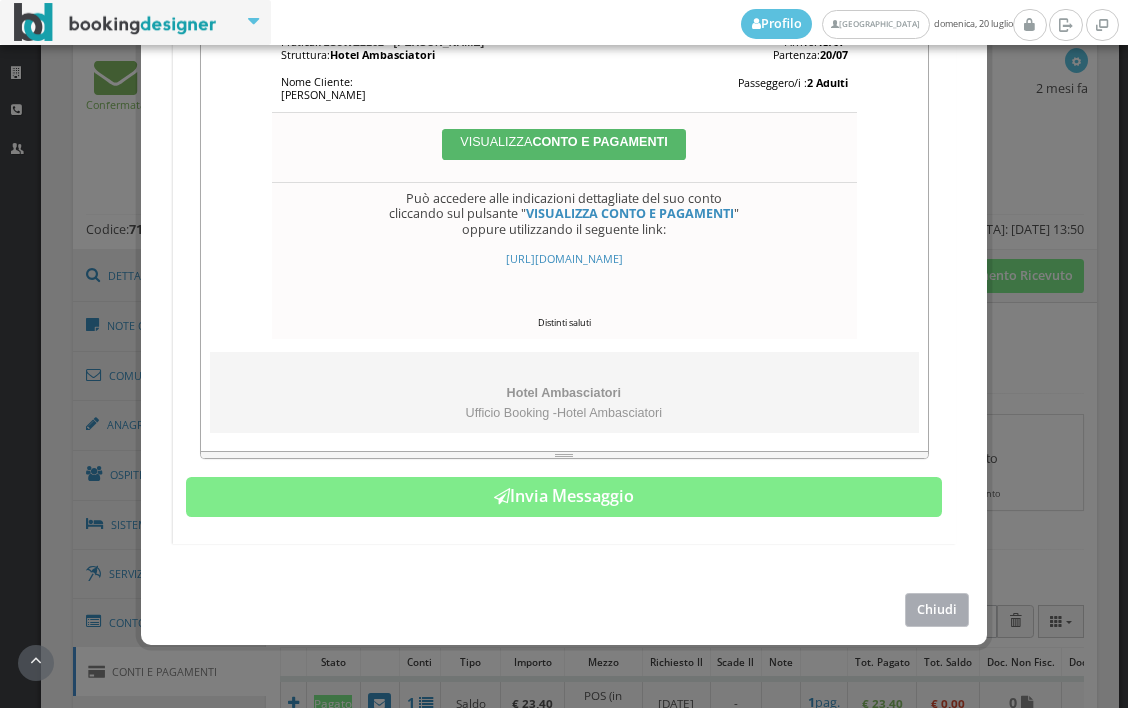 click on "Chiudi" at bounding box center (937, 609) 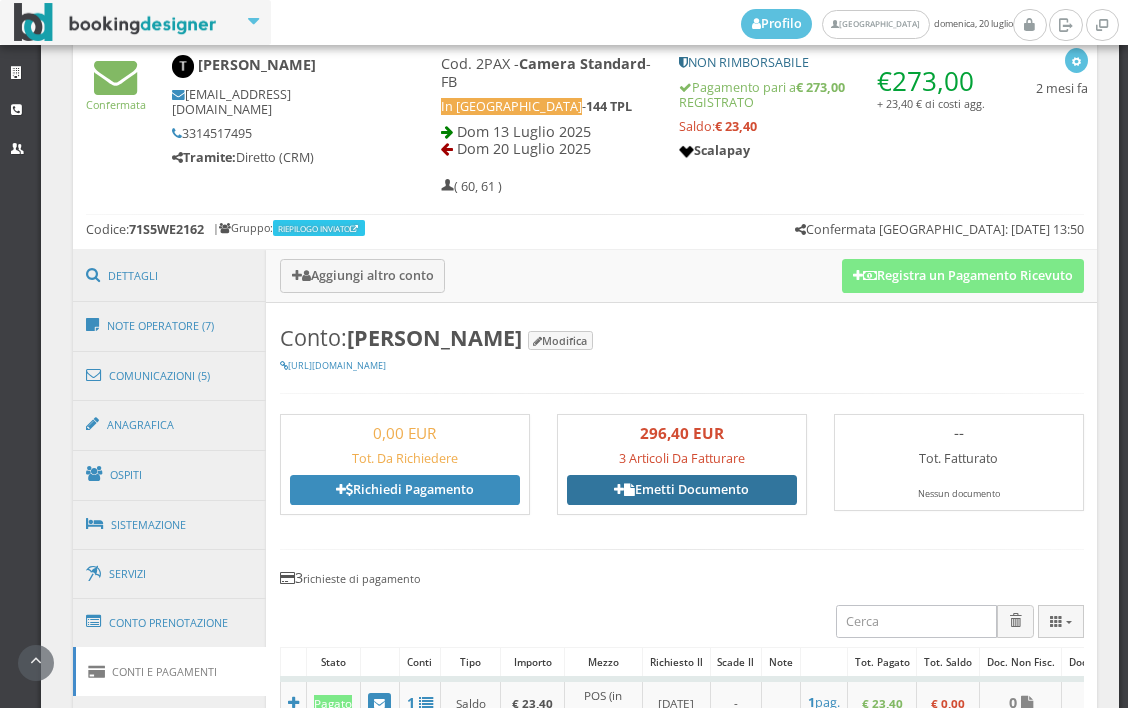 click on "Emetti Documento" at bounding box center [682, 490] 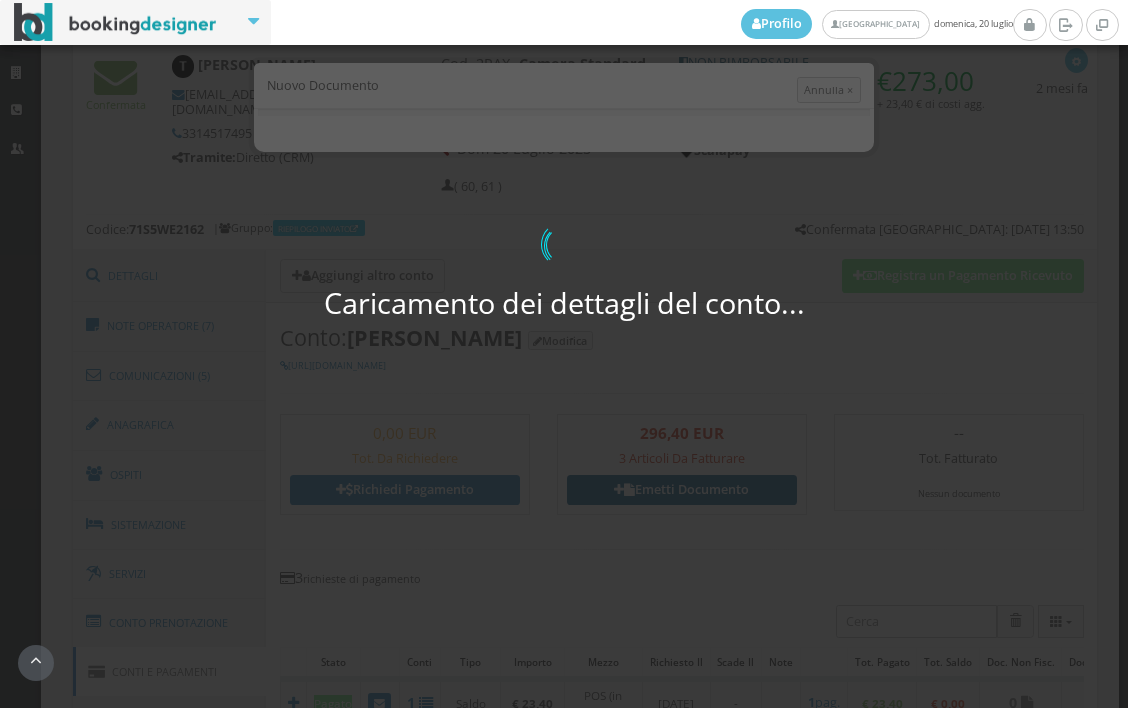 select on "PF" 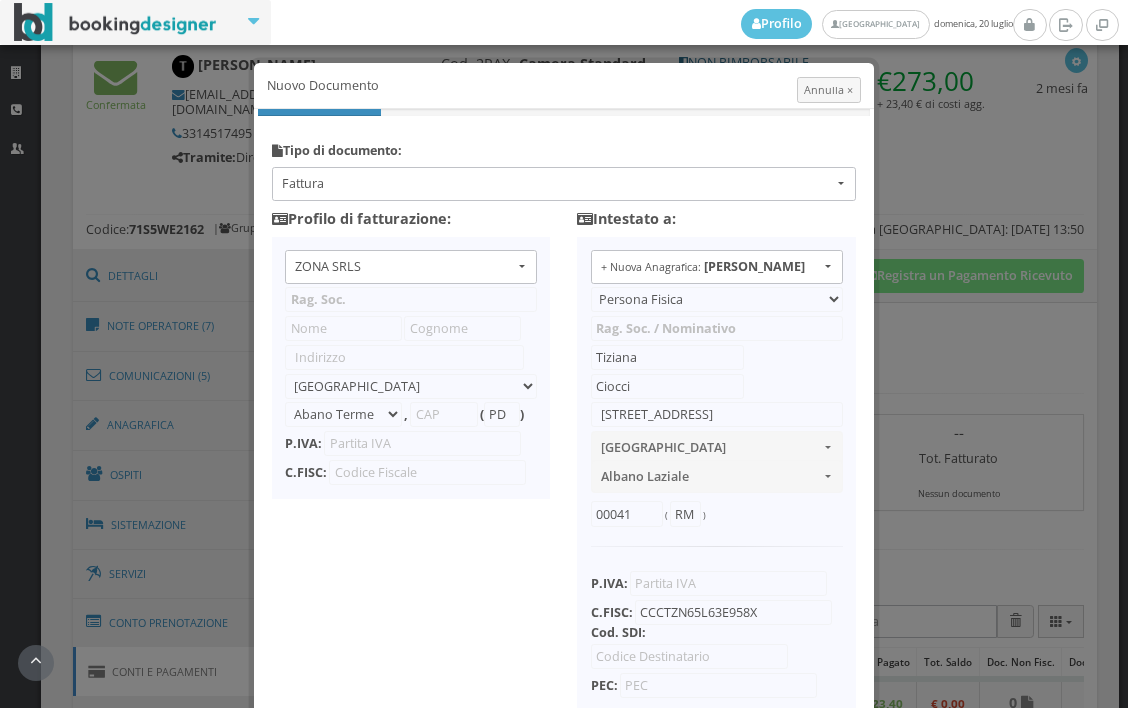 type on "ZONA SRLS" 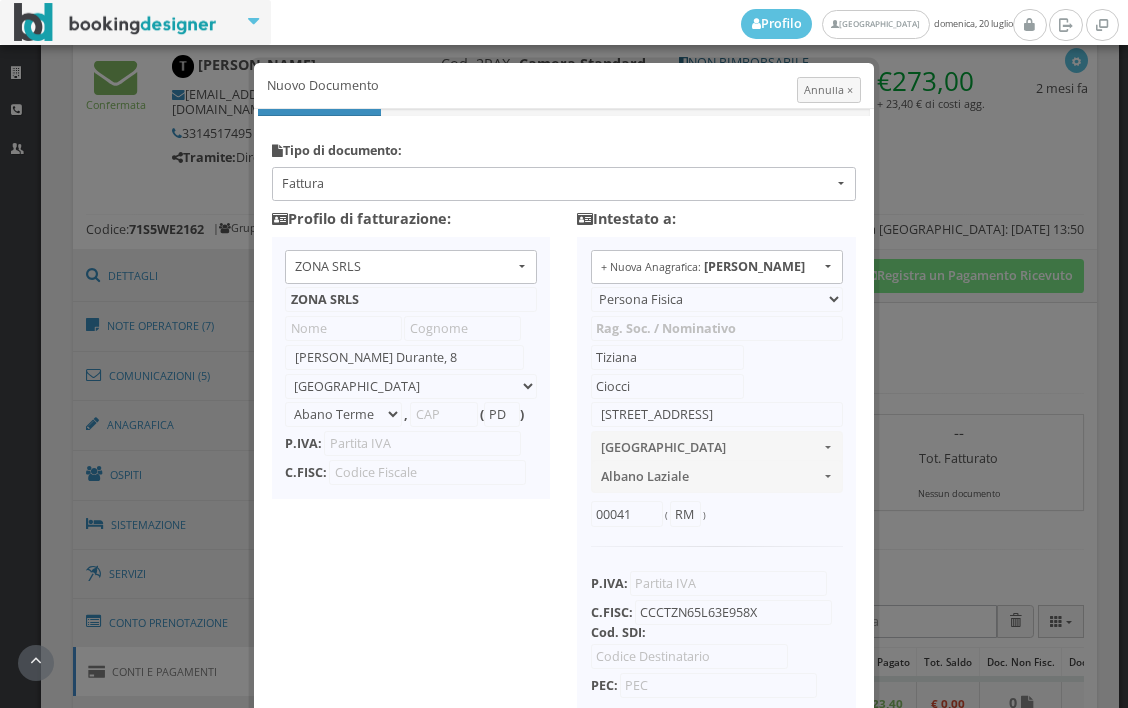 select on "Frattamaggiore" 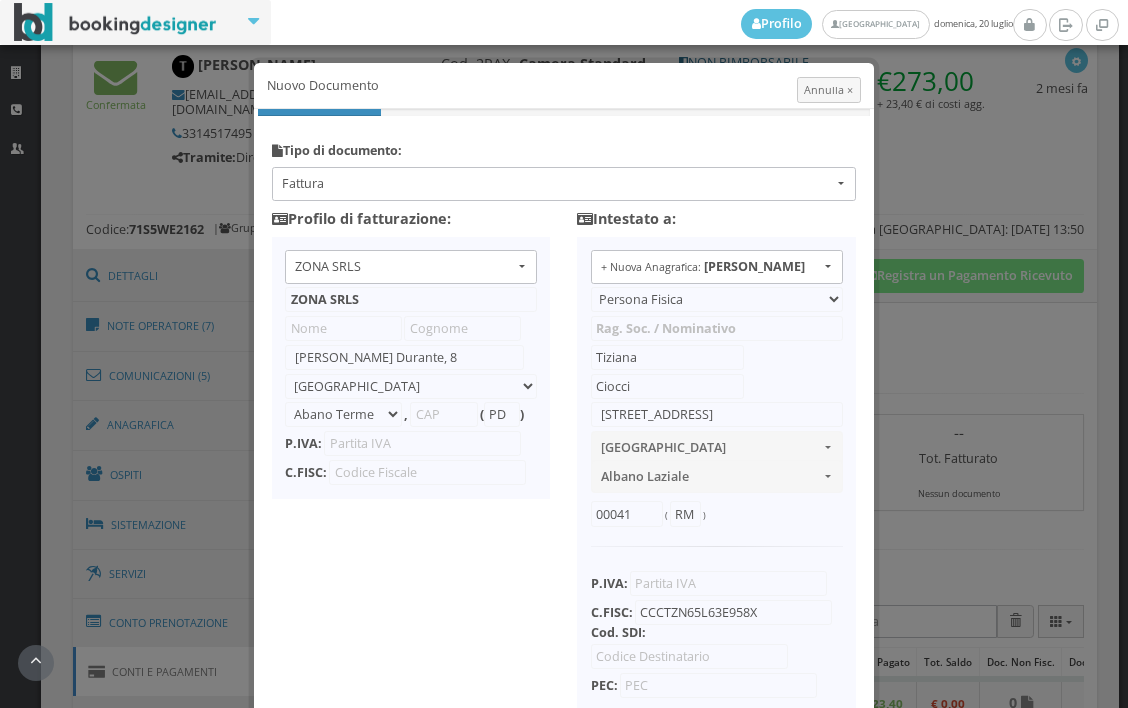type on "80027" 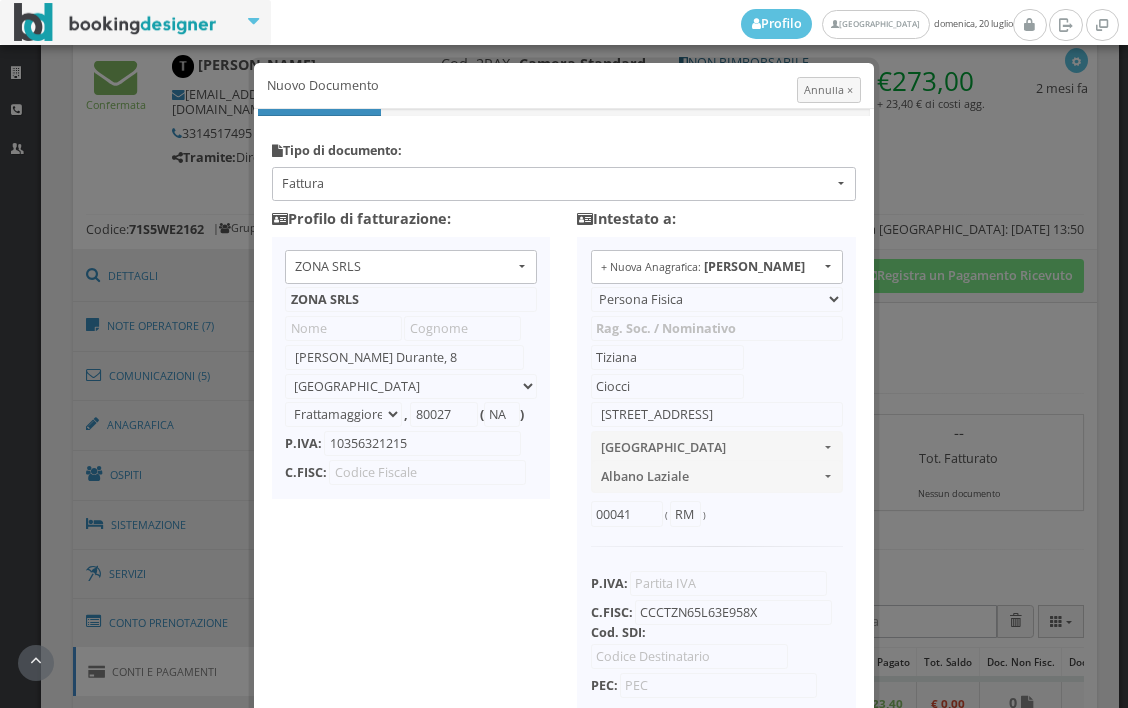 scroll, scrollTop: 184, scrollLeft: 0, axis: vertical 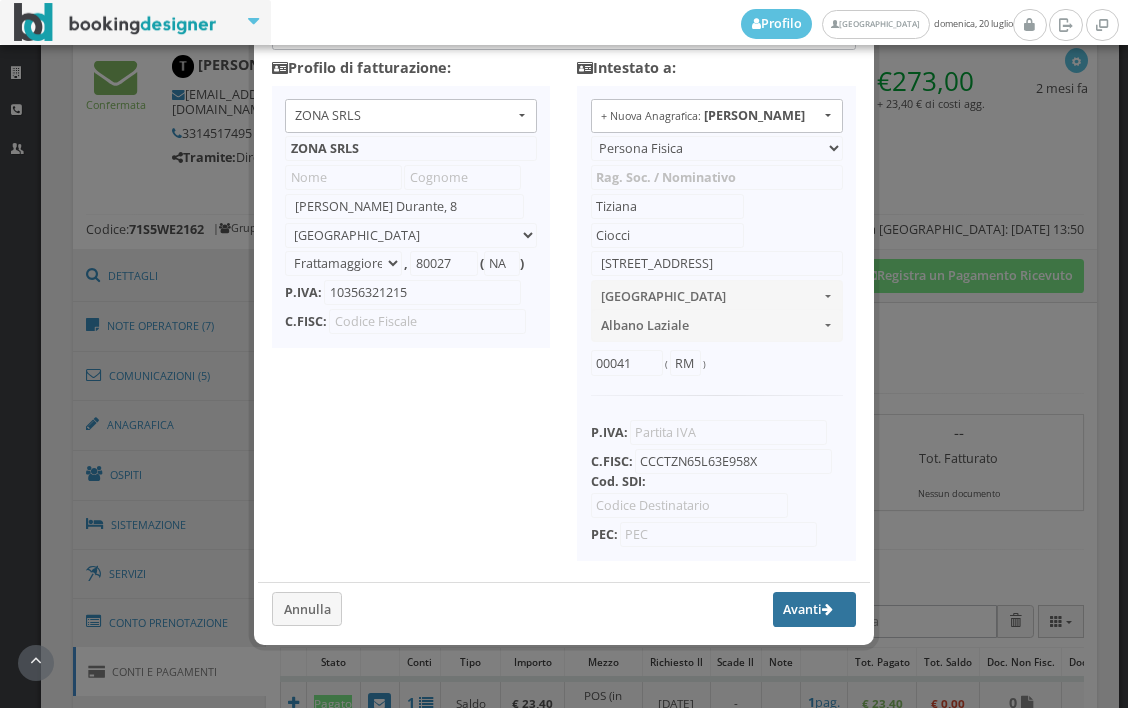 click on "Avanti" at bounding box center [815, 609] 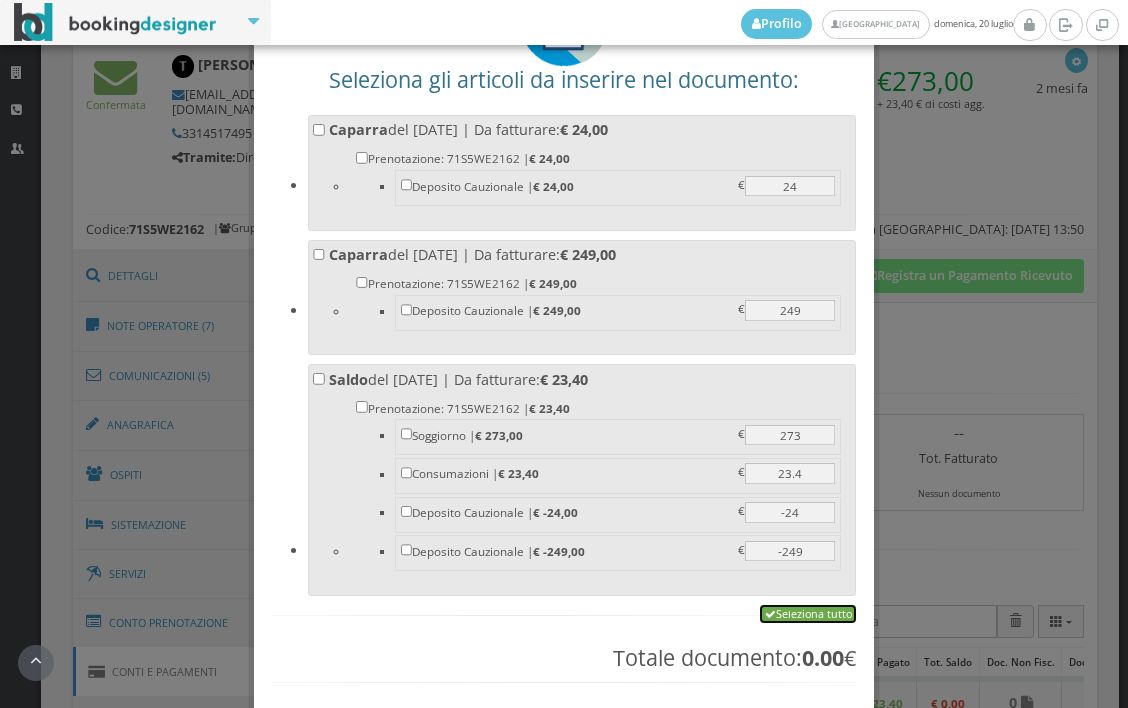 click on "Seleziona tutto" at bounding box center [808, 614] 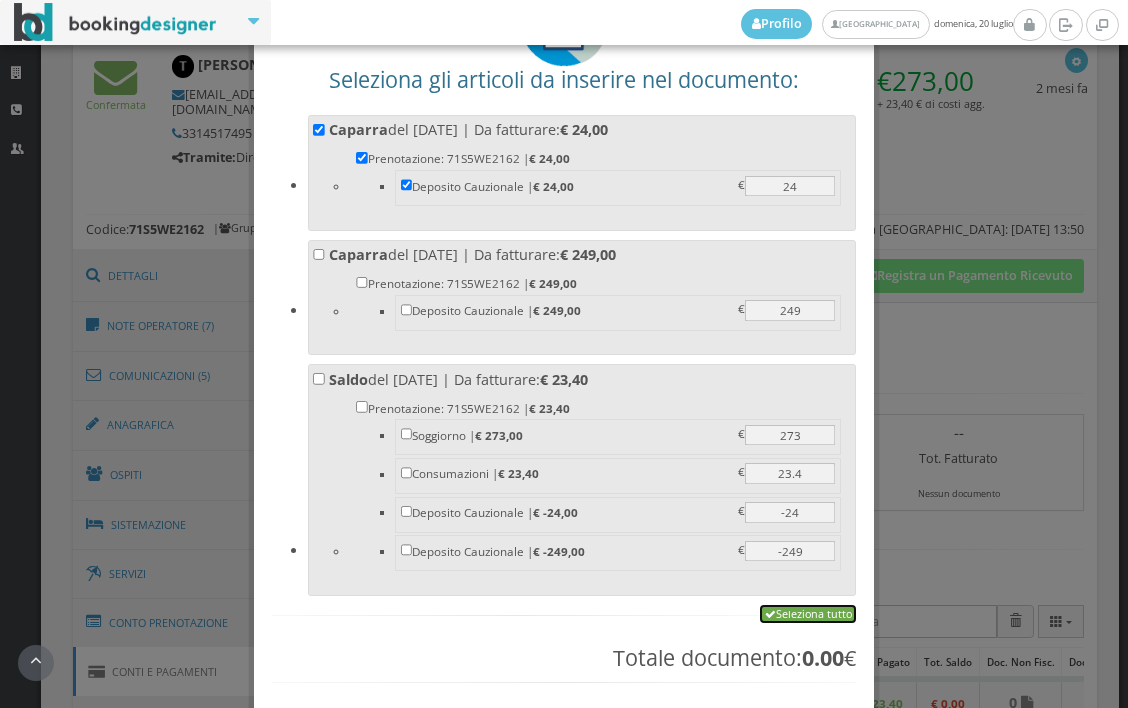 checkbox on "true" 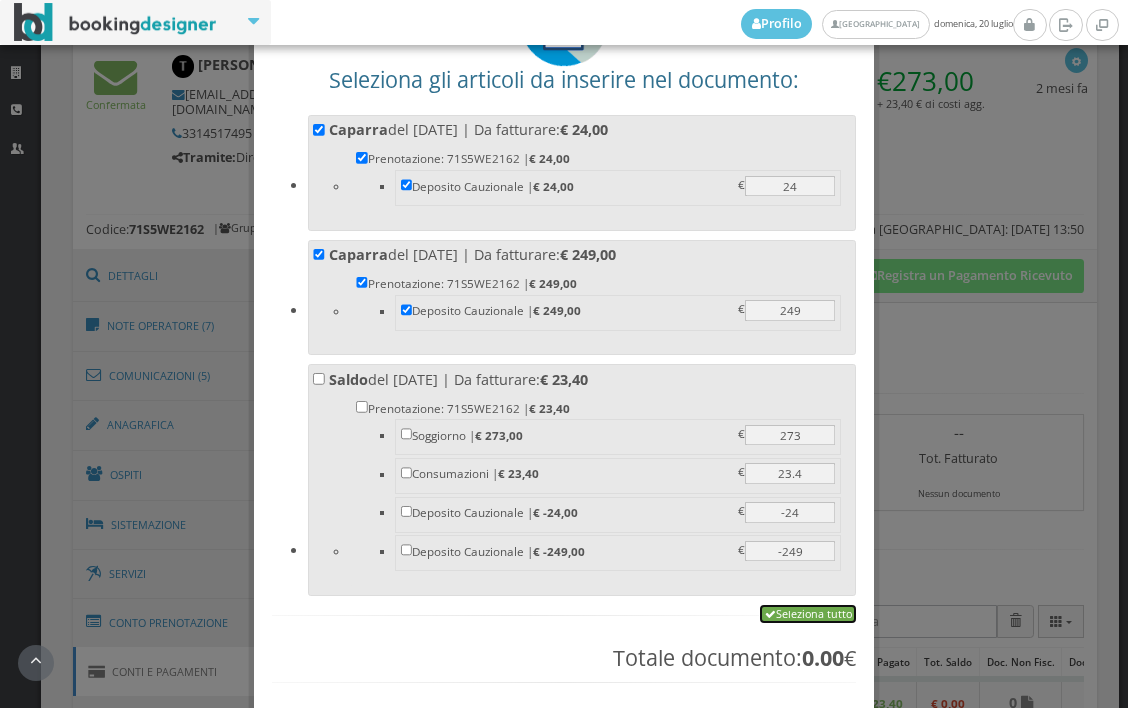 checkbox on "true" 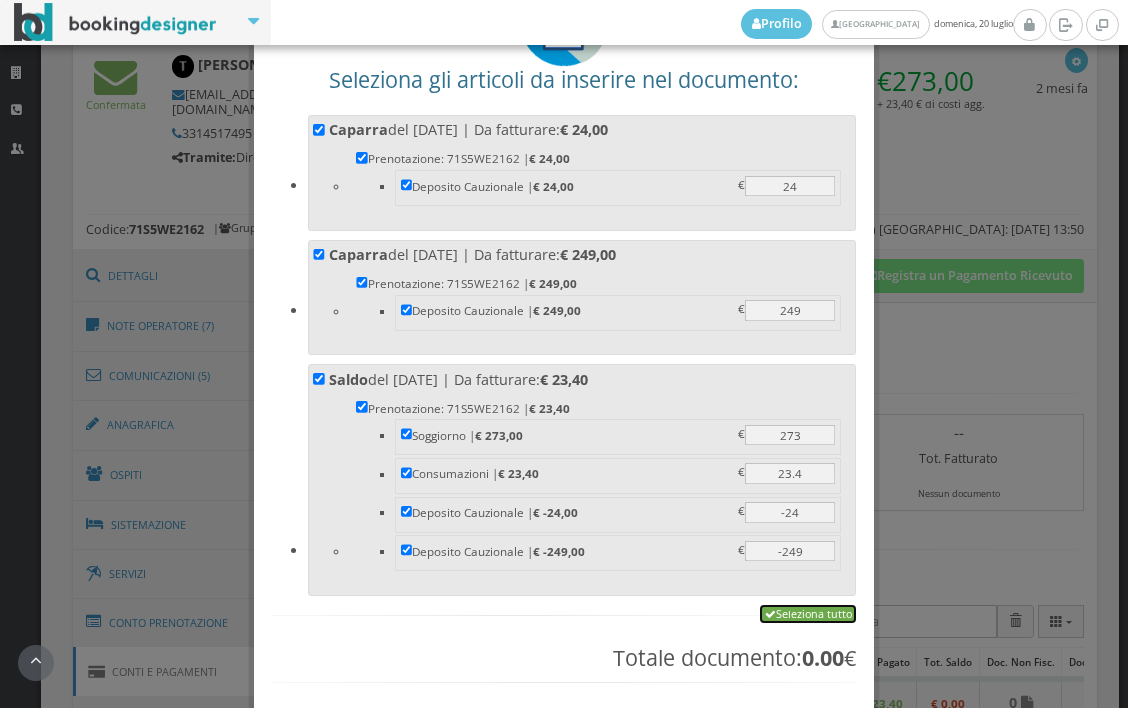 checkbox on "true" 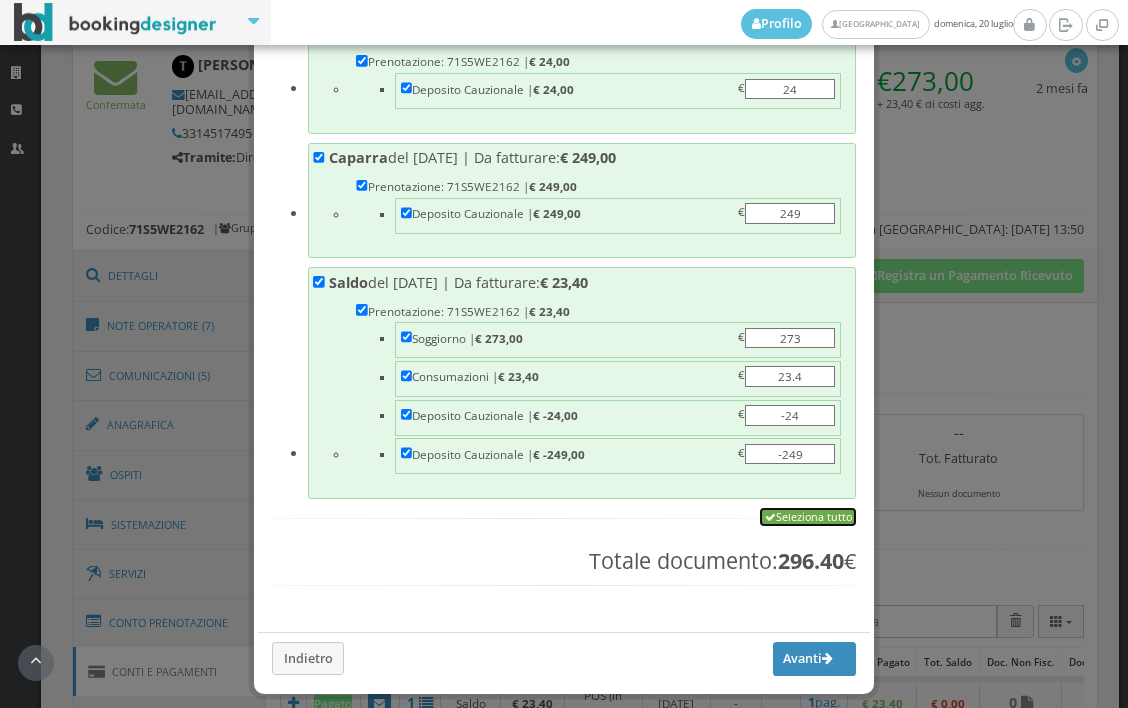 scroll, scrollTop: 346, scrollLeft: 0, axis: vertical 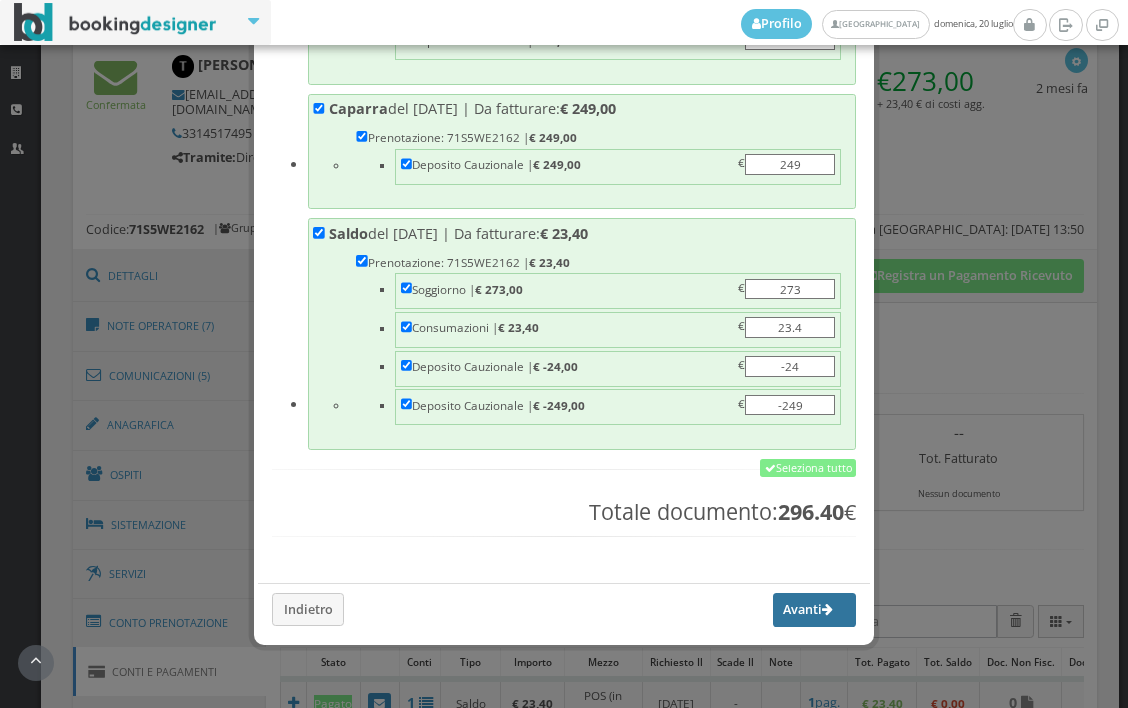 click on "Avanti" at bounding box center [815, 610] 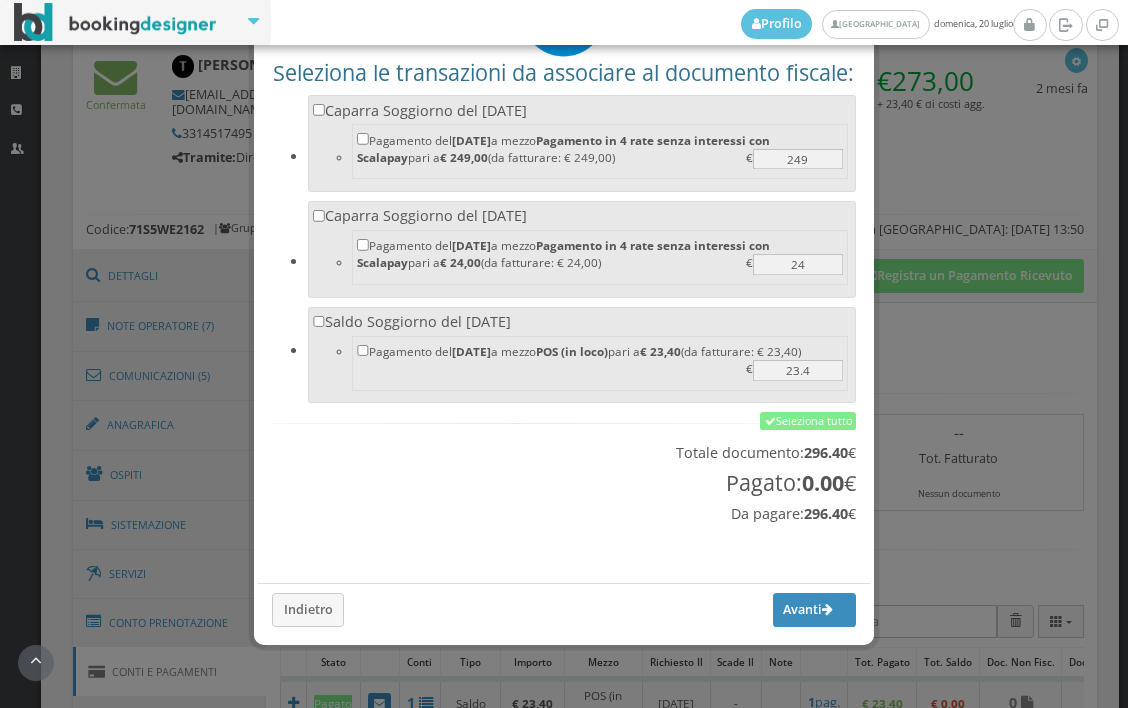 scroll, scrollTop: 221, scrollLeft: 0, axis: vertical 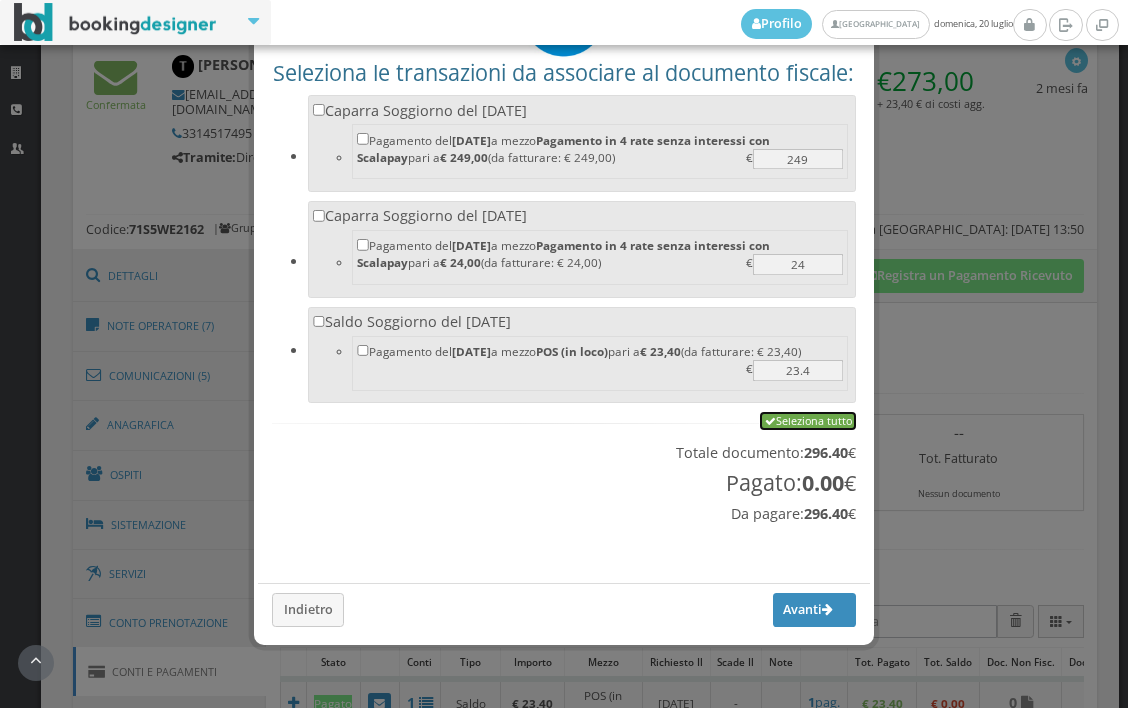 click on "Seleziona tutto" at bounding box center [808, 421] 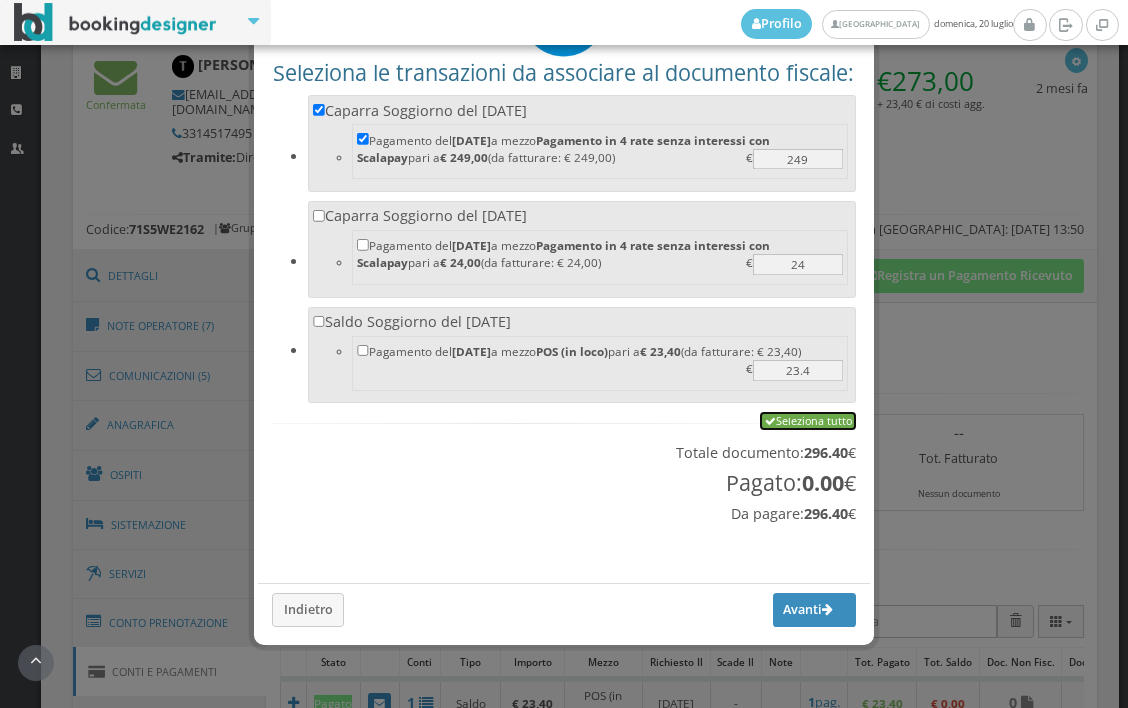checkbox on "true" 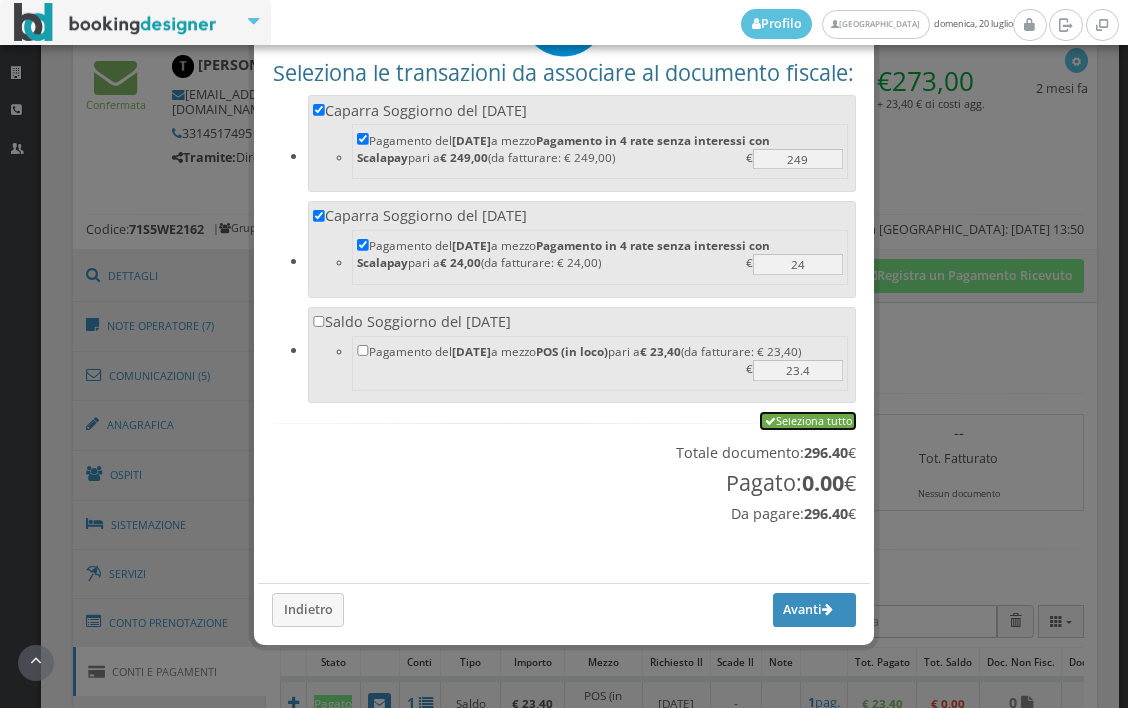 checkbox on "true" 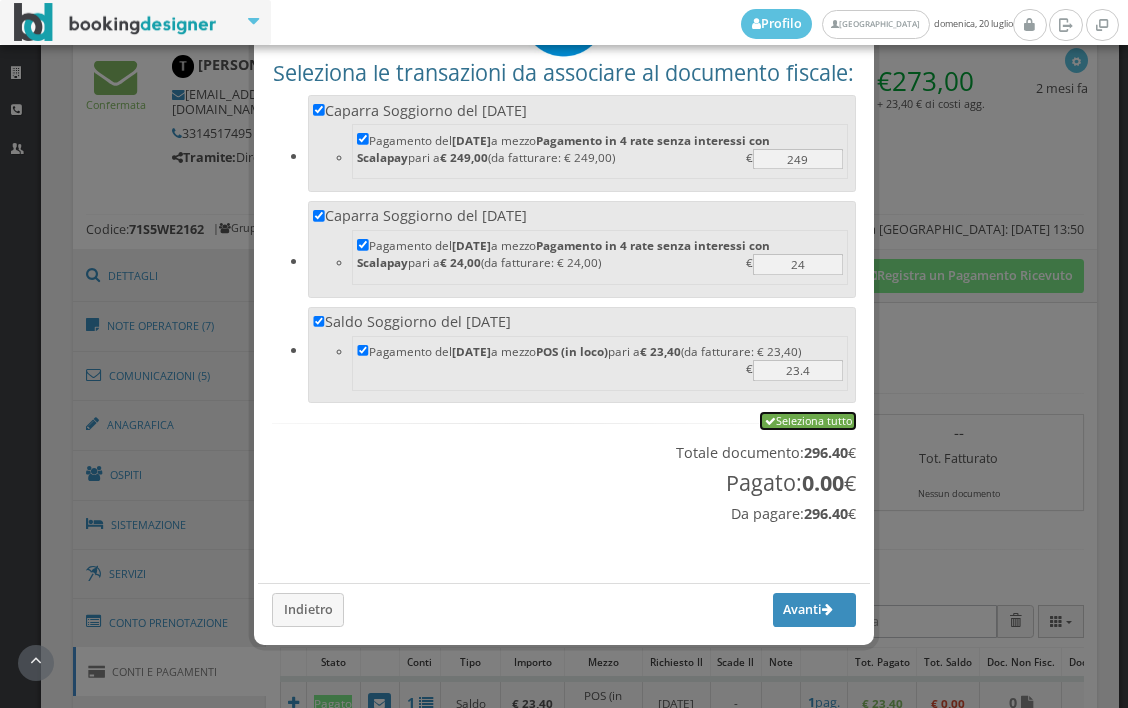 checkbox on "true" 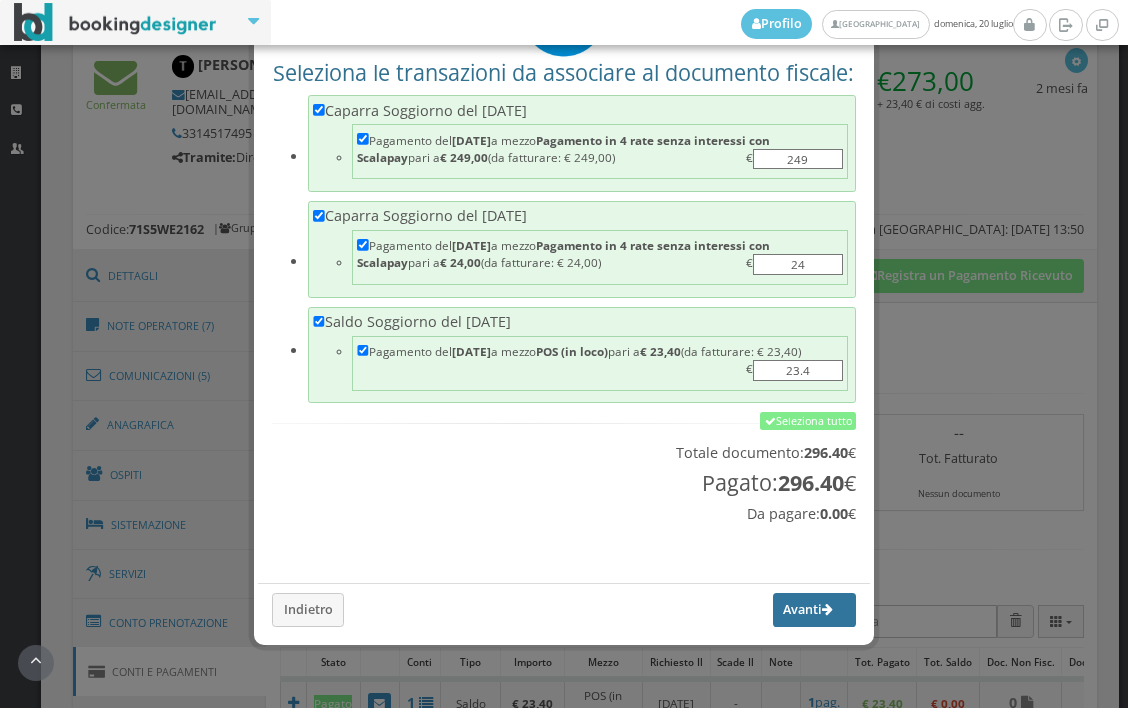 click on "Avanti" at bounding box center [815, 610] 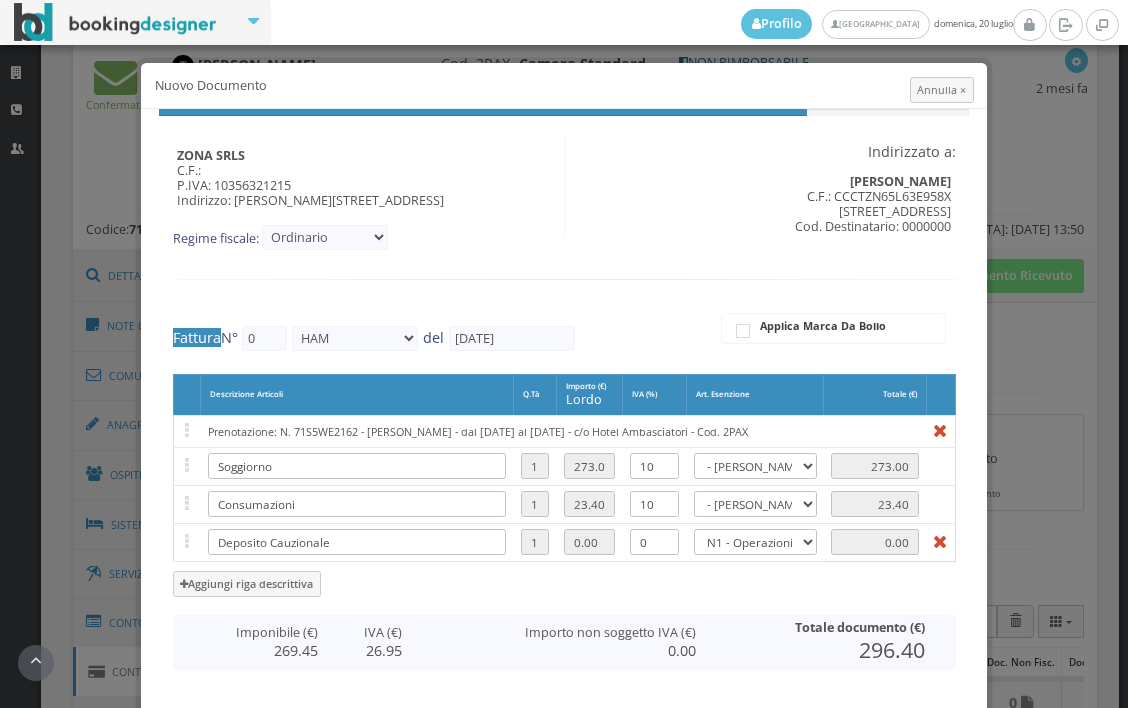 type on "323" 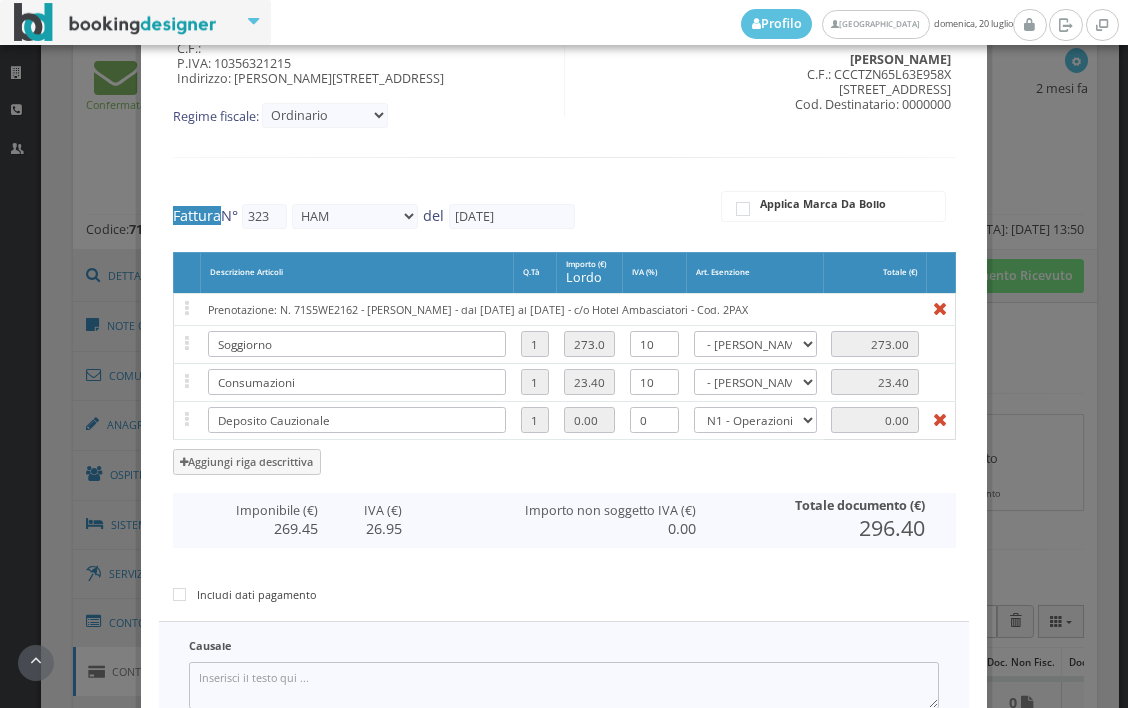 scroll, scrollTop: 333, scrollLeft: 0, axis: vertical 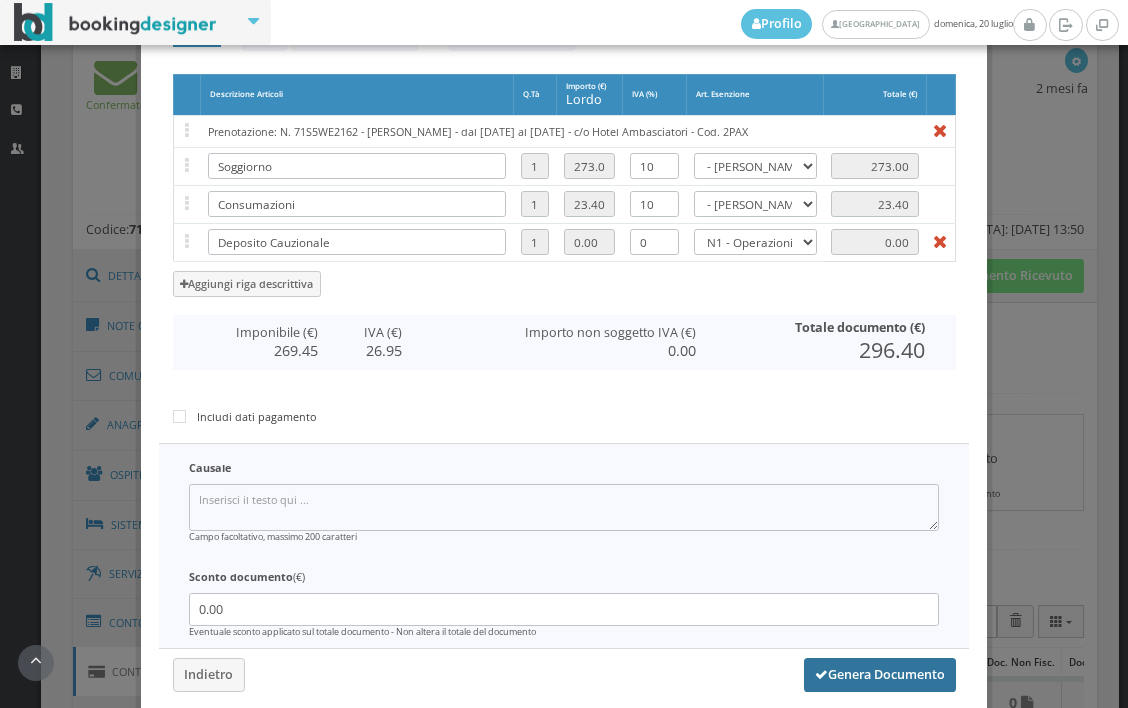 click on "Genera Documento" at bounding box center [880, 675] 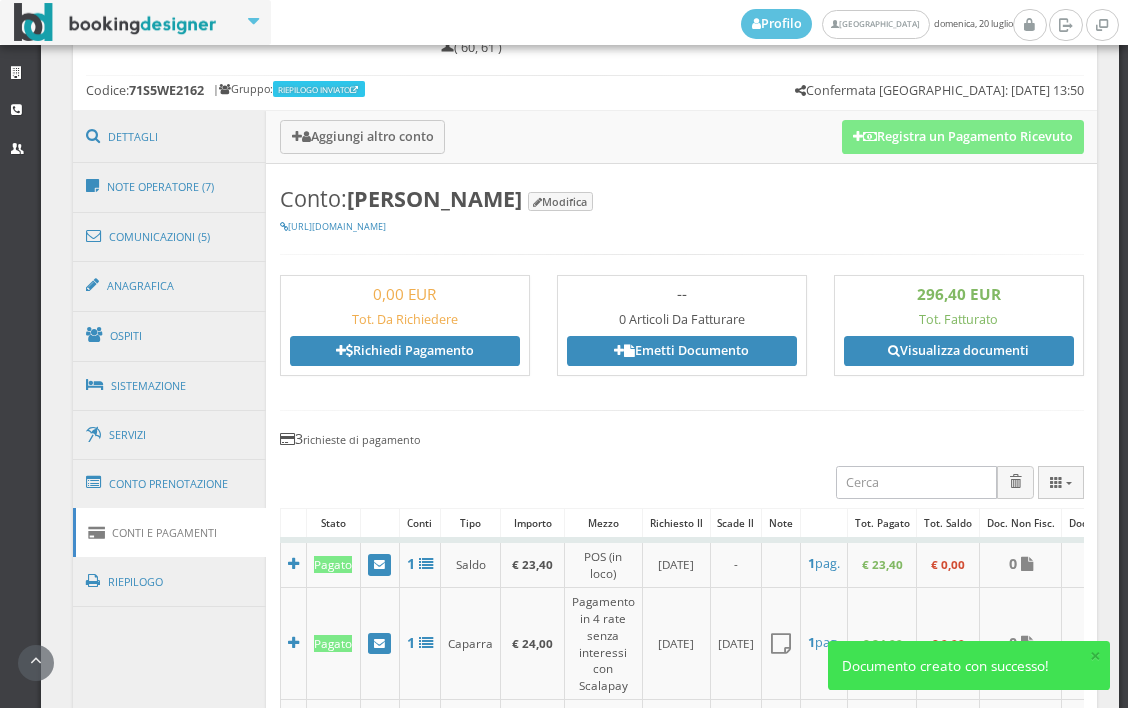 scroll, scrollTop: 1000, scrollLeft: 0, axis: vertical 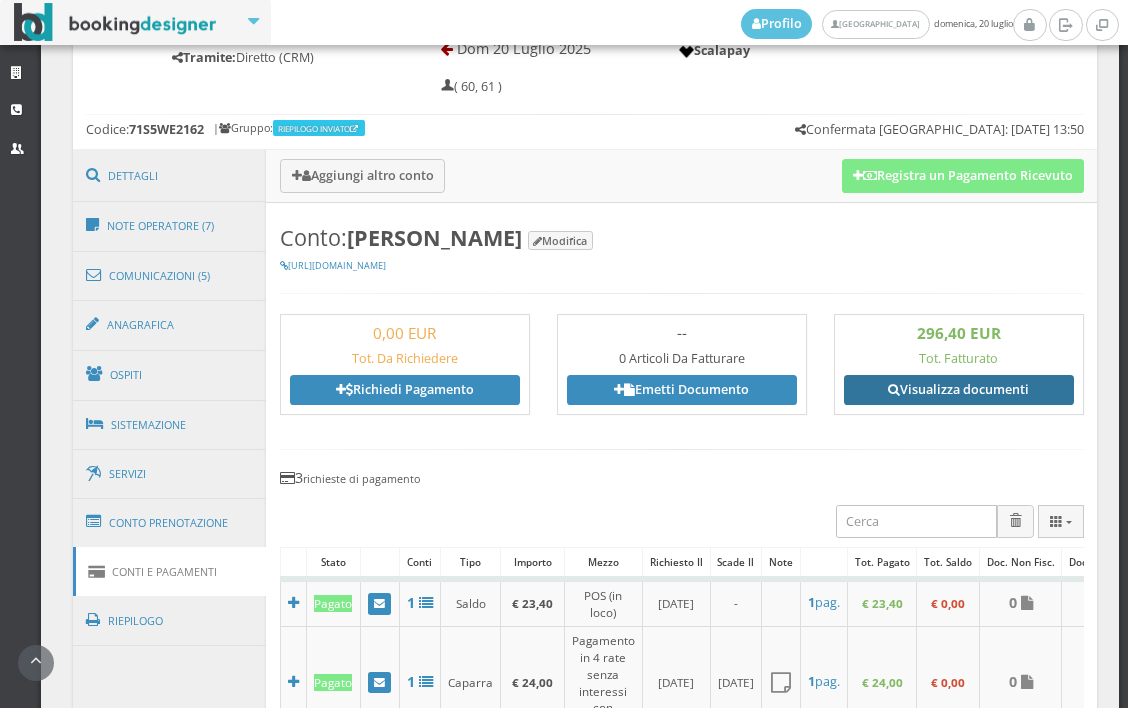 click on "Visualizza documenti" at bounding box center [959, 390] 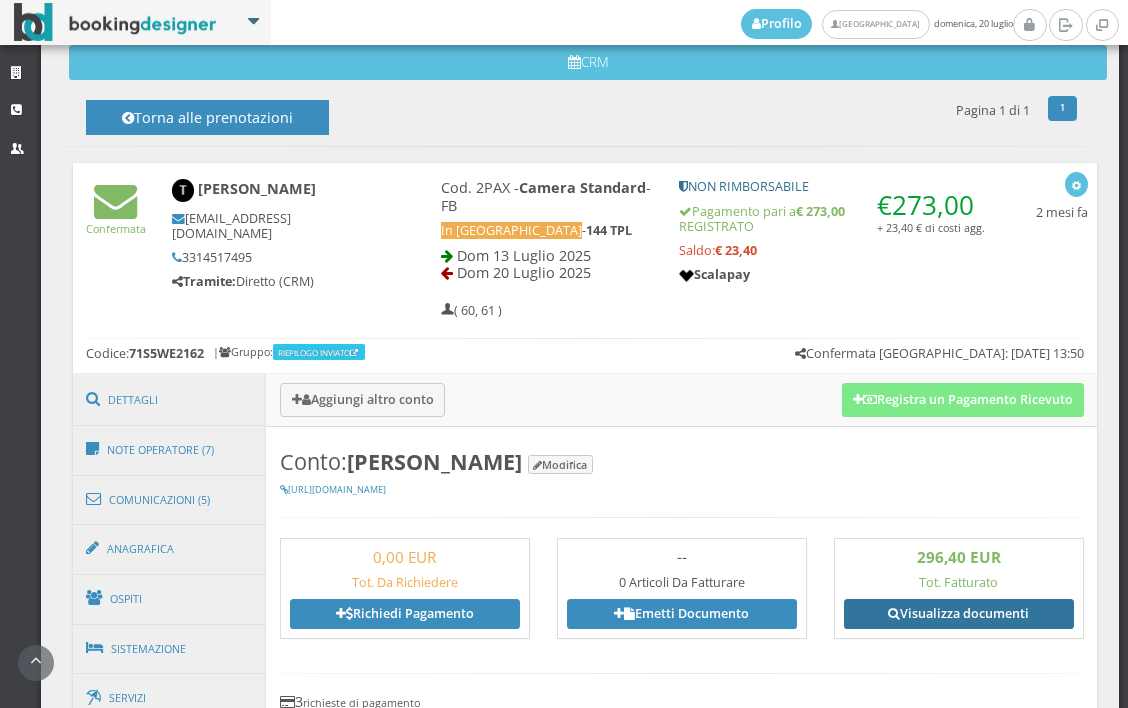 scroll, scrollTop: 555, scrollLeft: 0, axis: vertical 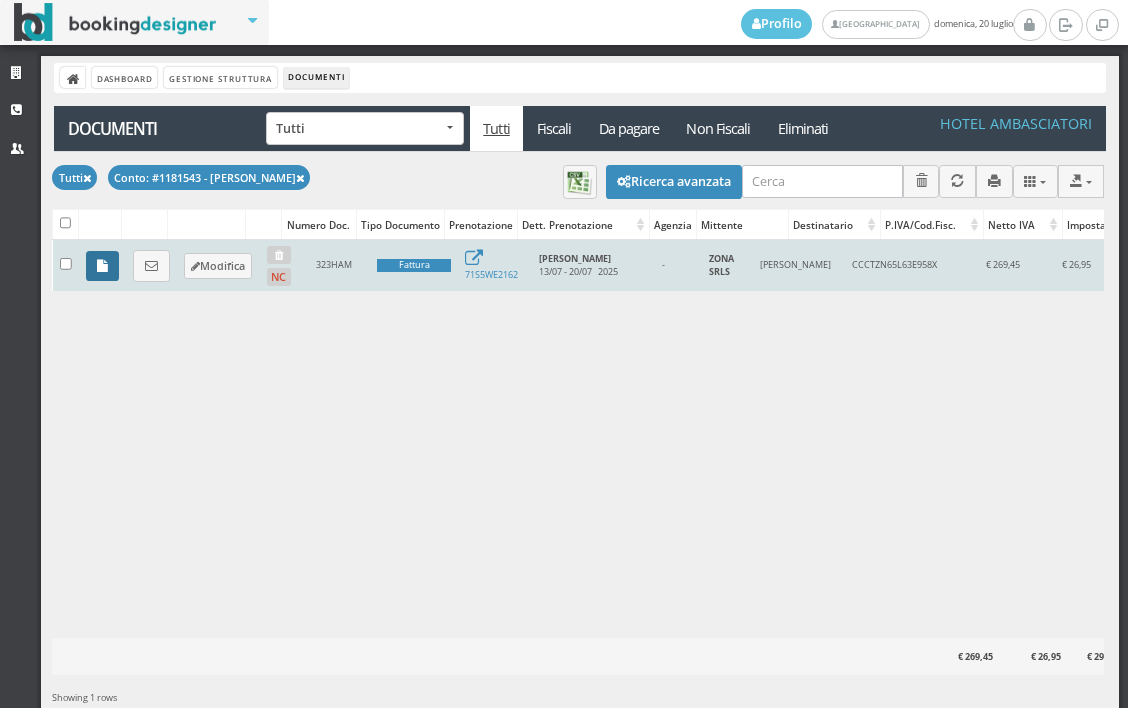 click at bounding box center [102, 266] 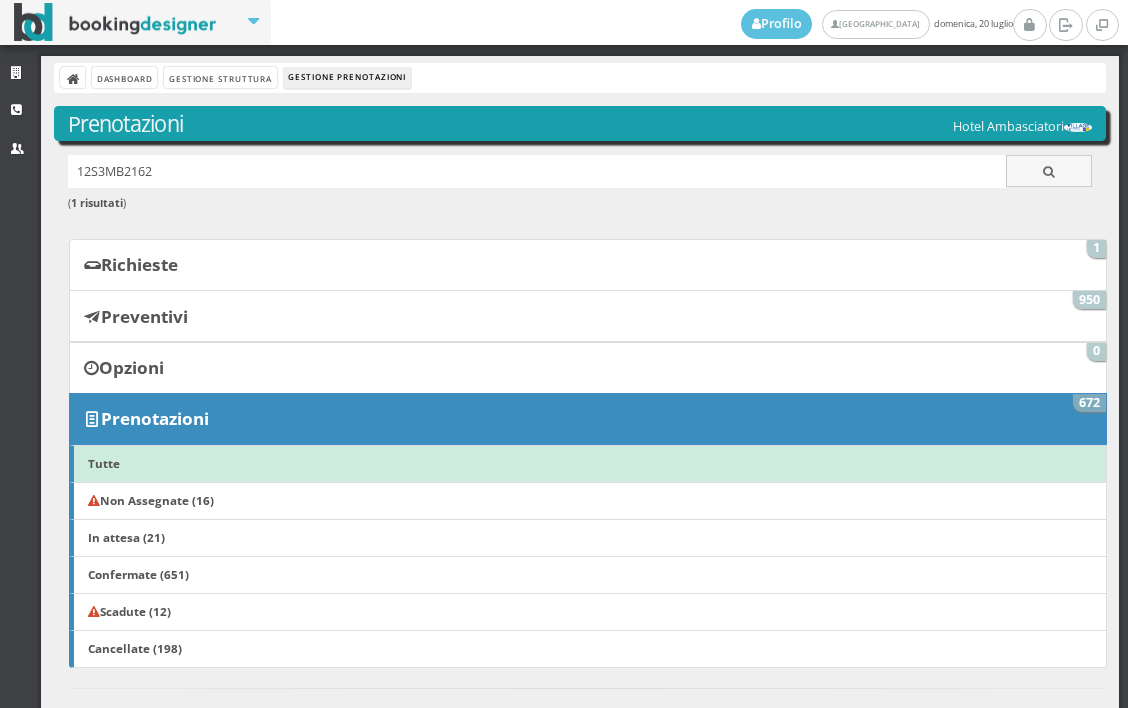 scroll, scrollTop: 0, scrollLeft: 0, axis: both 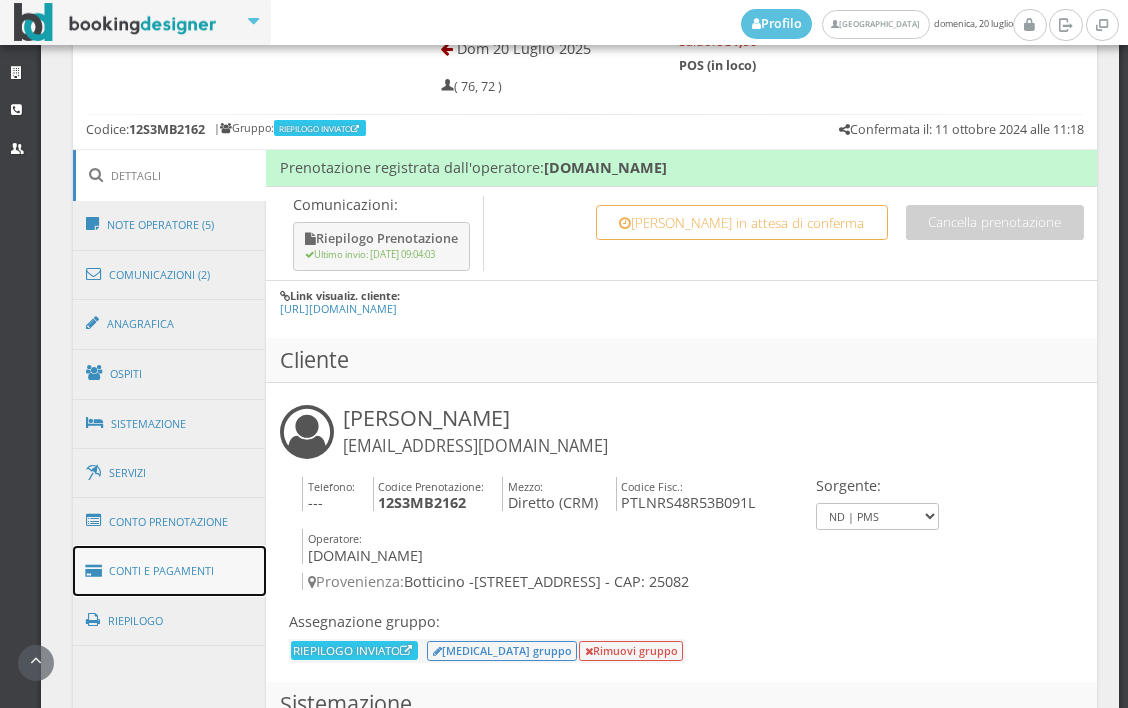 click on "Conti e Pagamenti" at bounding box center [170, 571] 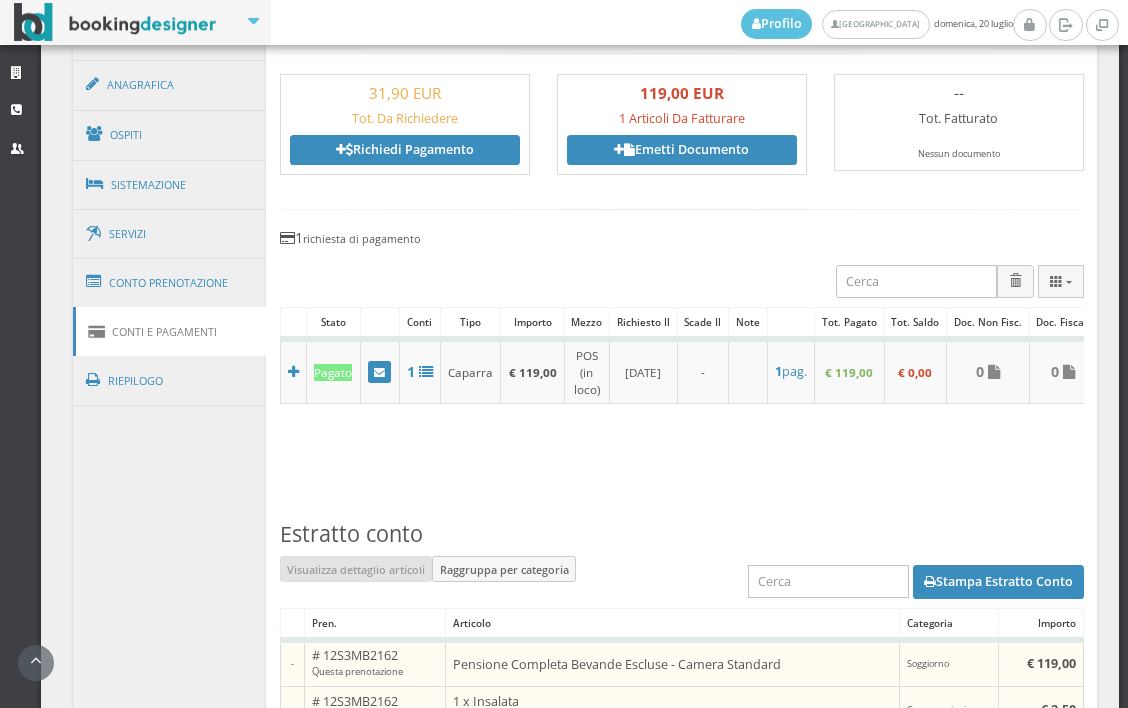 scroll, scrollTop: 1333, scrollLeft: 0, axis: vertical 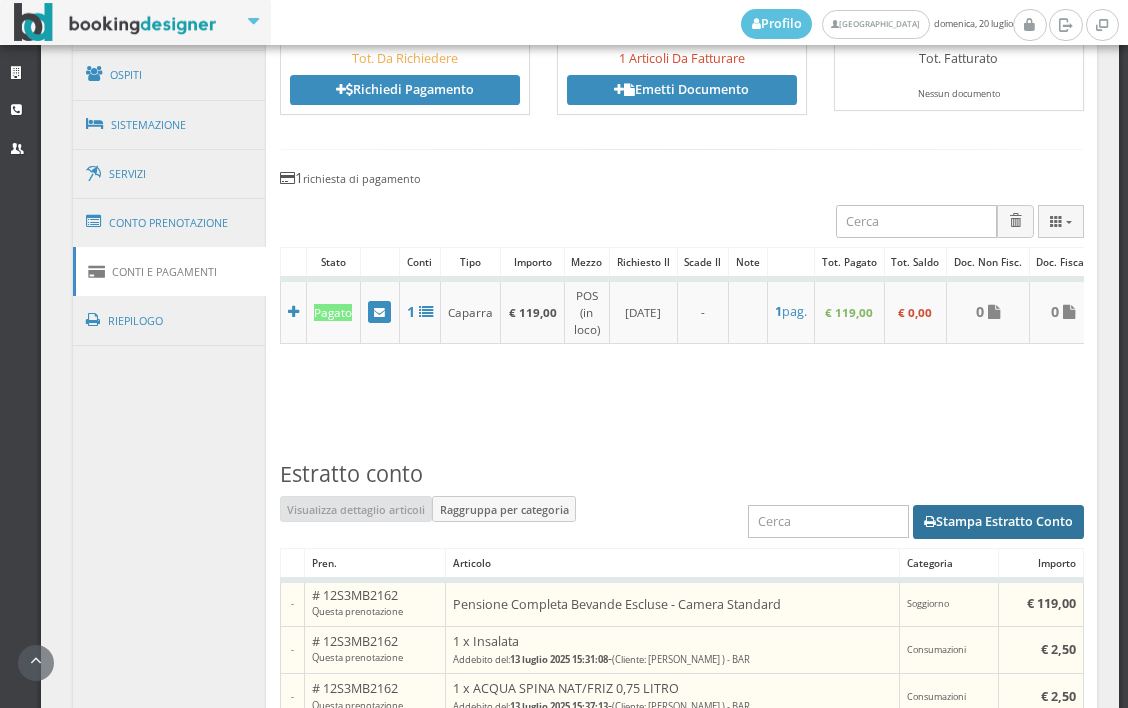 click on "Stampa Estratto Conto" at bounding box center (998, 522) 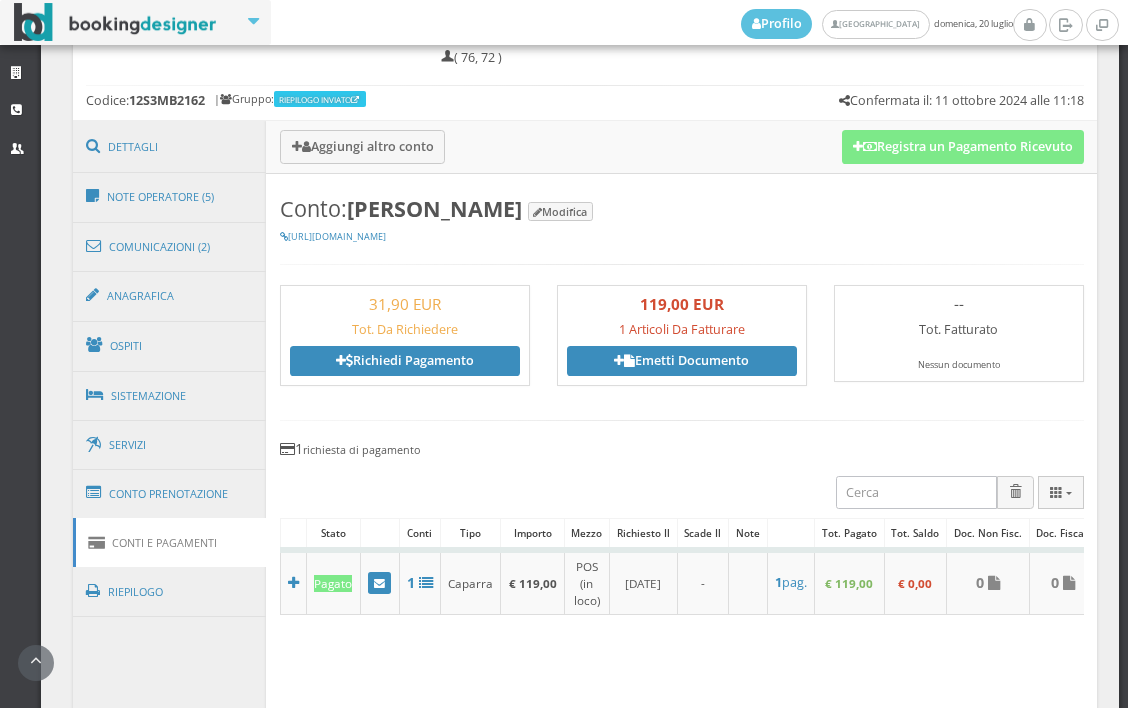 scroll, scrollTop: 1000, scrollLeft: 0, axis: vertical 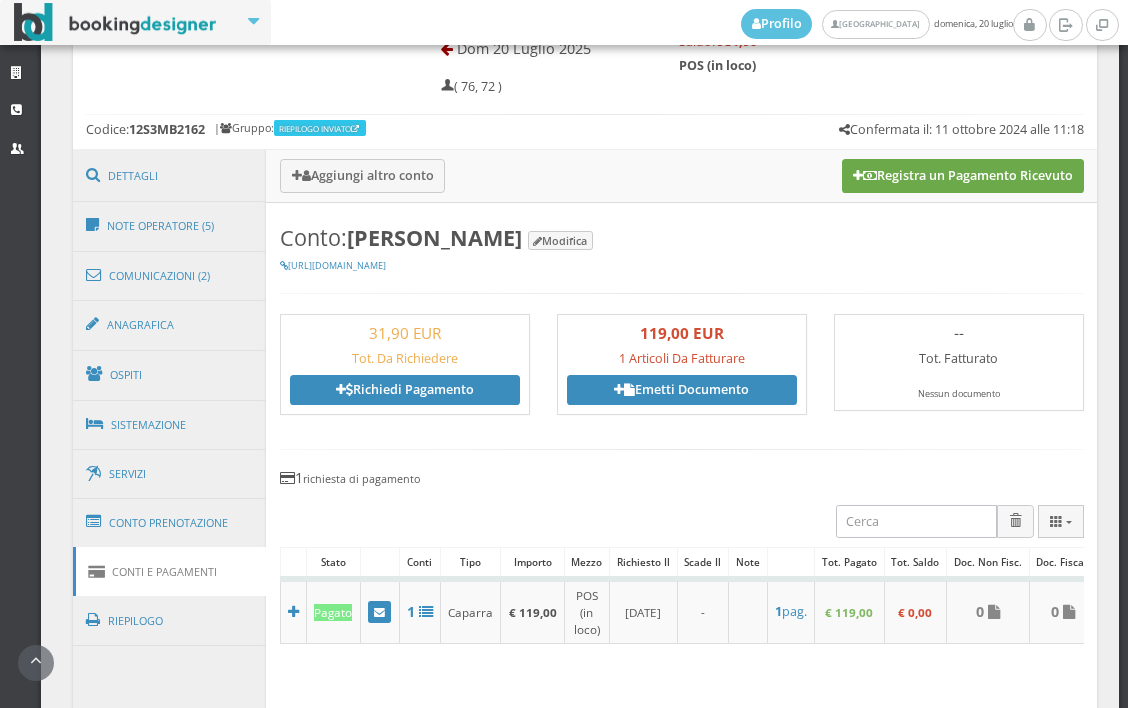 click on "Registra un Pagamento Ricevuto" at bounding box center [963, 176] 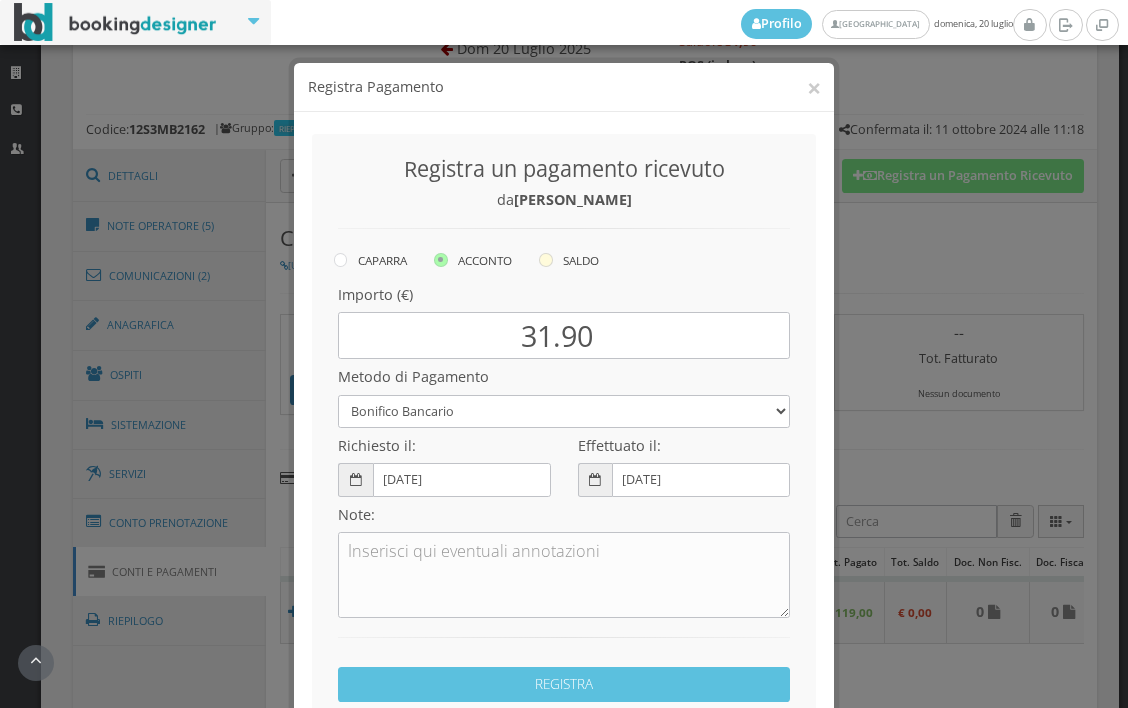 click at bounding box center [546, 260] 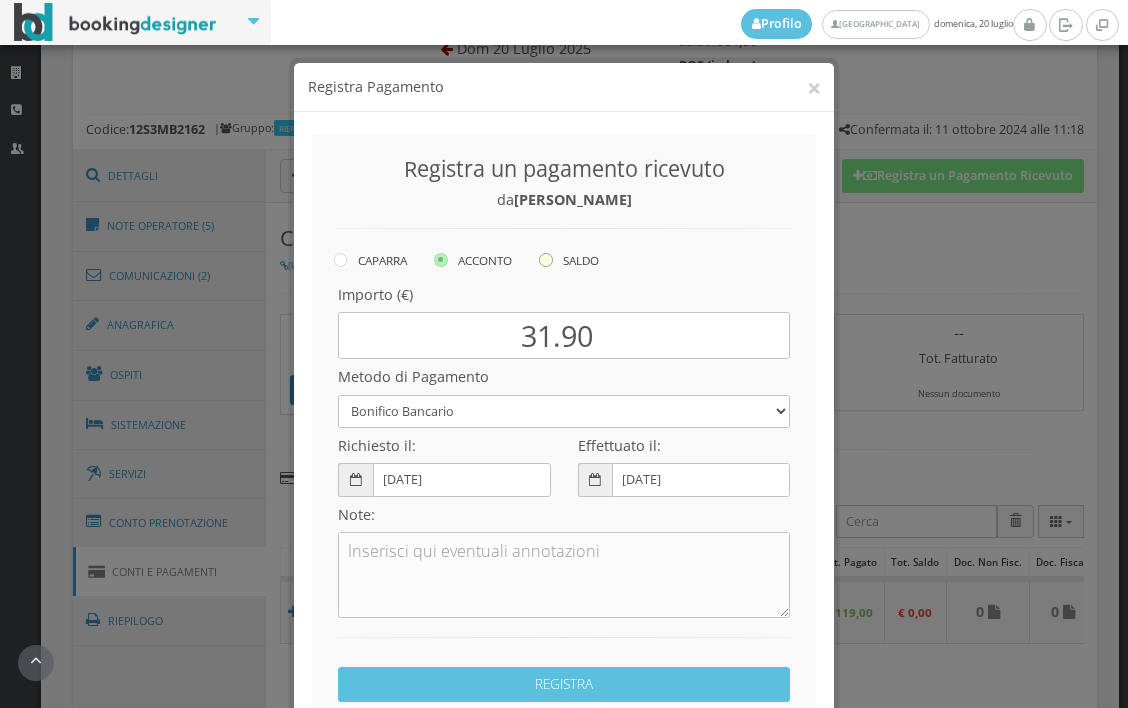 click on "SALDO" at bounding box center [-8472, 258] 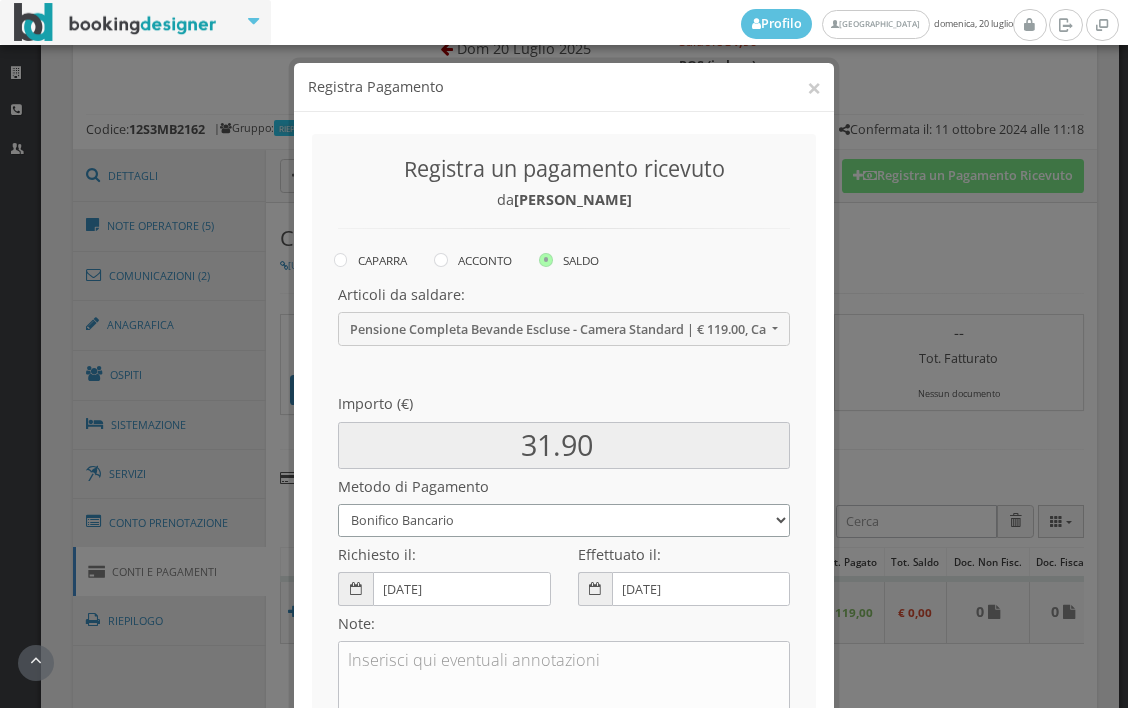 click on "Bonifico Bancario
BONIFICO SUM UP
Contanti
Assegno Bancario
Assegno Circolare
Vaglia Postale
Voucher
Tramite [DOMAIN_NAME]
Bonus vacanze (Dl n. 34/2020)
POS (in loco)
Pagamento online con carta di credito (Stripe)
Pagamento online con carta di credito (Stripe) !
Pagamento in 3 rate senza interessi con Scalapay
Pagamento in 4 rate senza interessi con Scalapay
Tramite PROMOTODAY" at bounding box center [564, 520] 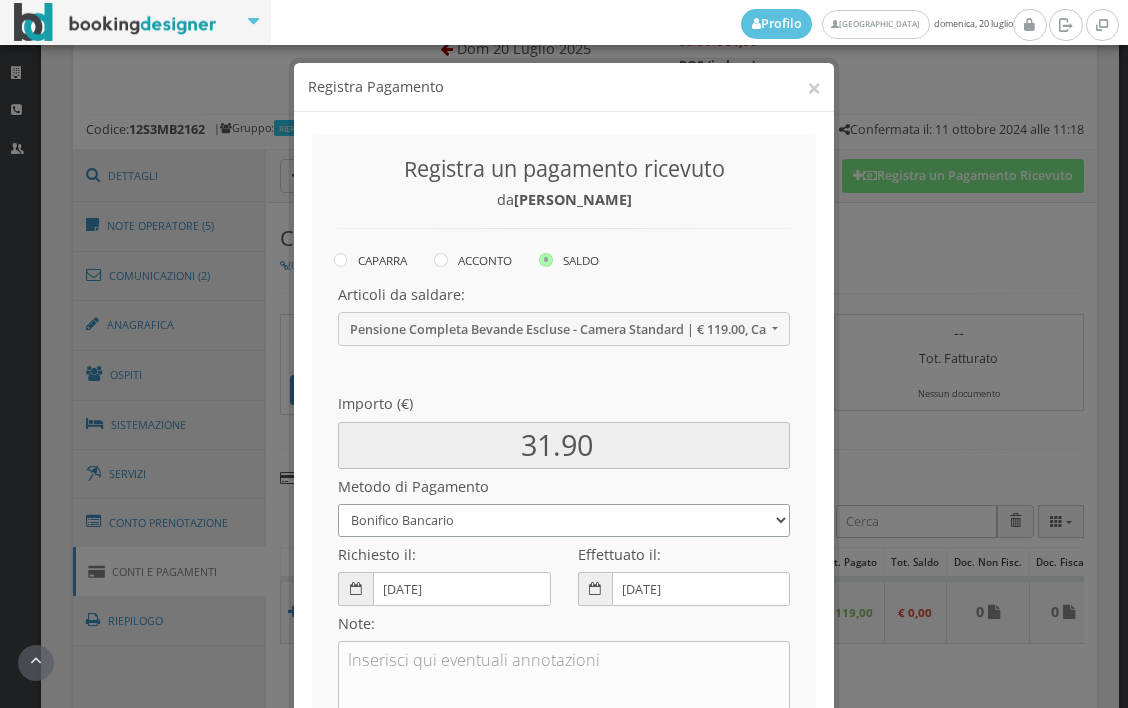 select 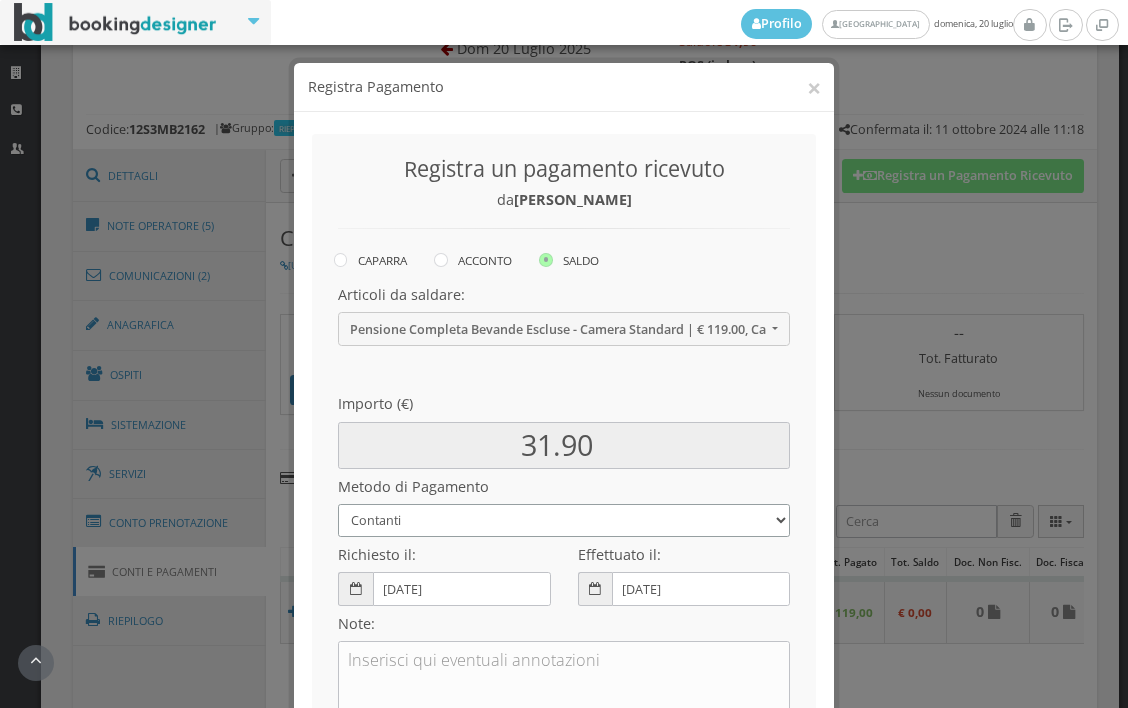 click on "Bonifico Bancario
BONIFICO SUM UP
Contanti
Assegno Bancario
Assegno Circolare
Vaglia Postale
Voucher
Tramite [DOMAIN_NAME]
Bonus vacanze (Dl n. 34/2020)
POS (in loco)
Pagamento online con carta di credito (Stripe)
Pagamento online con carta di credito (Stripe) !
Pagamento in 3 rate senza interessi con Scalapay
Pagamento in 4 rate senza interessi con Scalapay
Tramite PROMOTODAY" at bounding box center (564, 520) 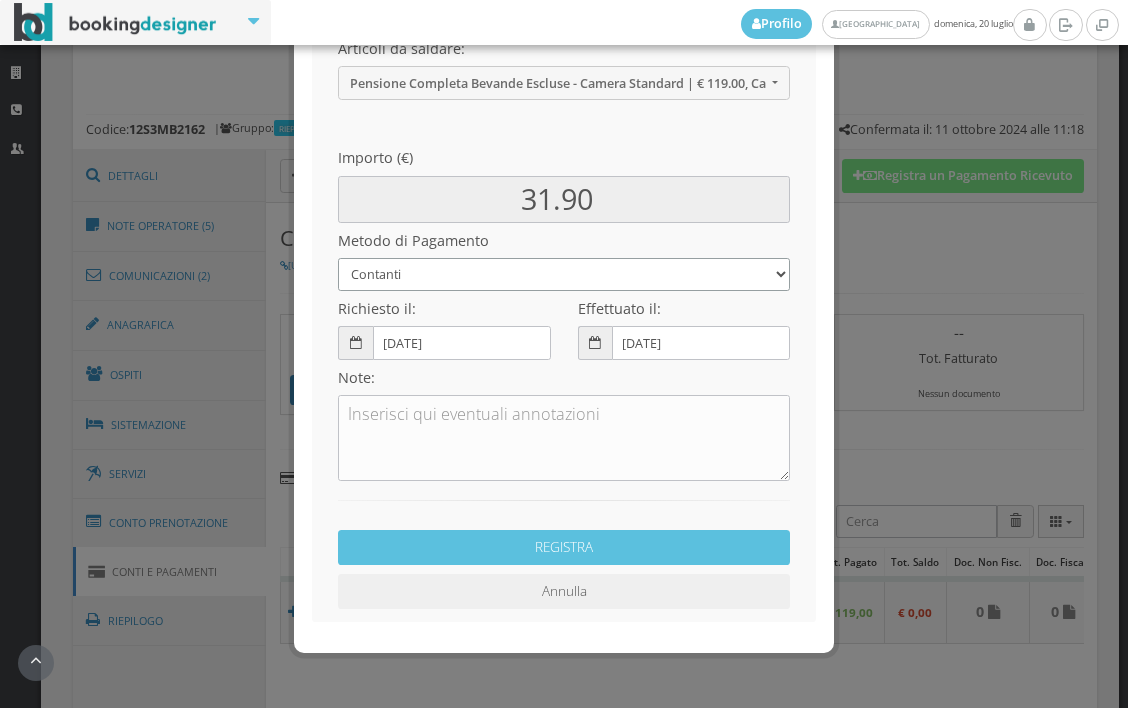 scroll, scrollTop: 282, scrollLeft: 0, axis: vertical 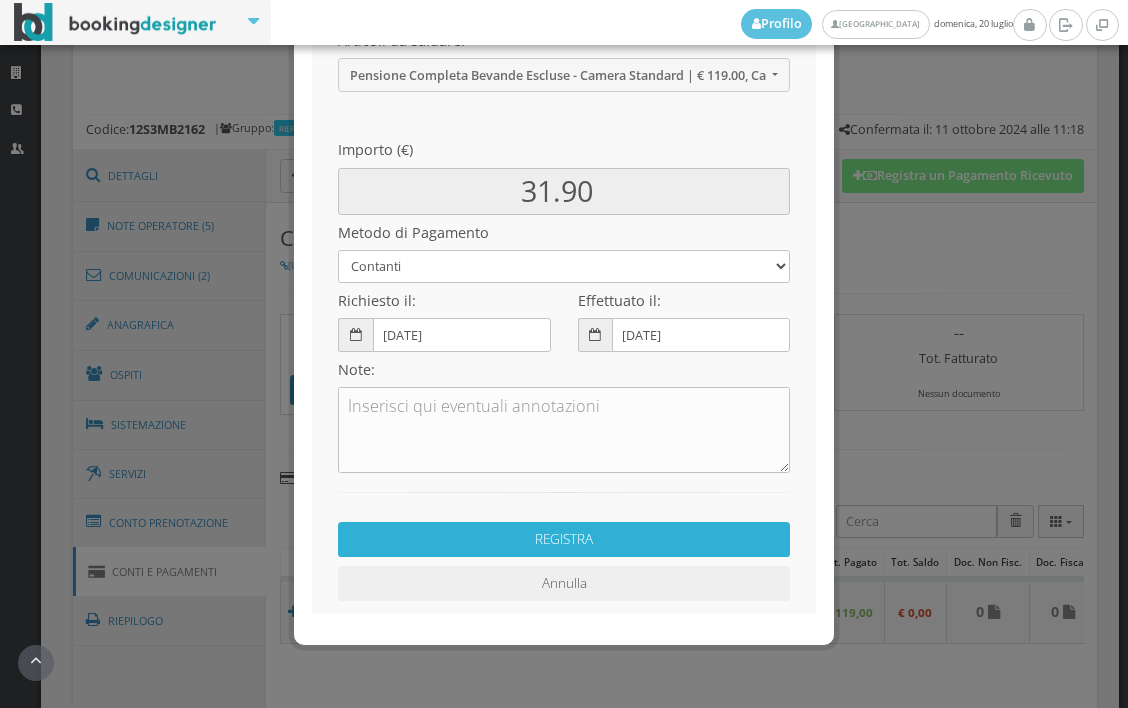 click on "REGISTRA" at bounding box center (564, 539) 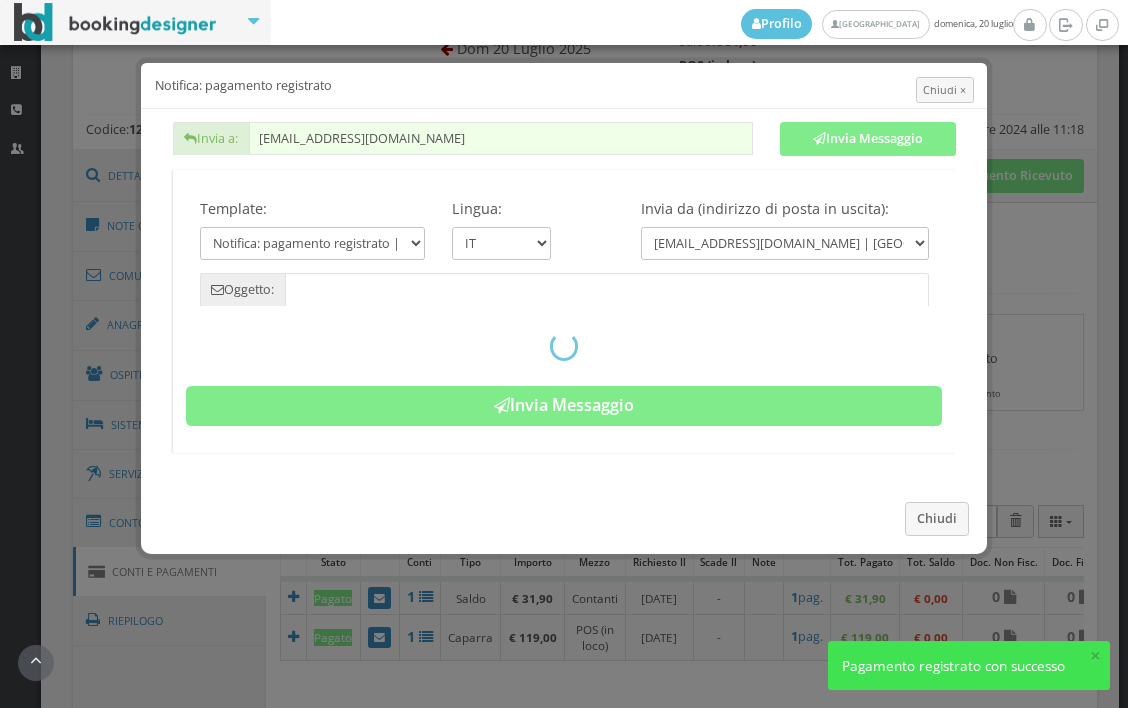 type on "Pagamento registrato - Prenotazione: 12S3MB2162 - [PERSON_NAME]" 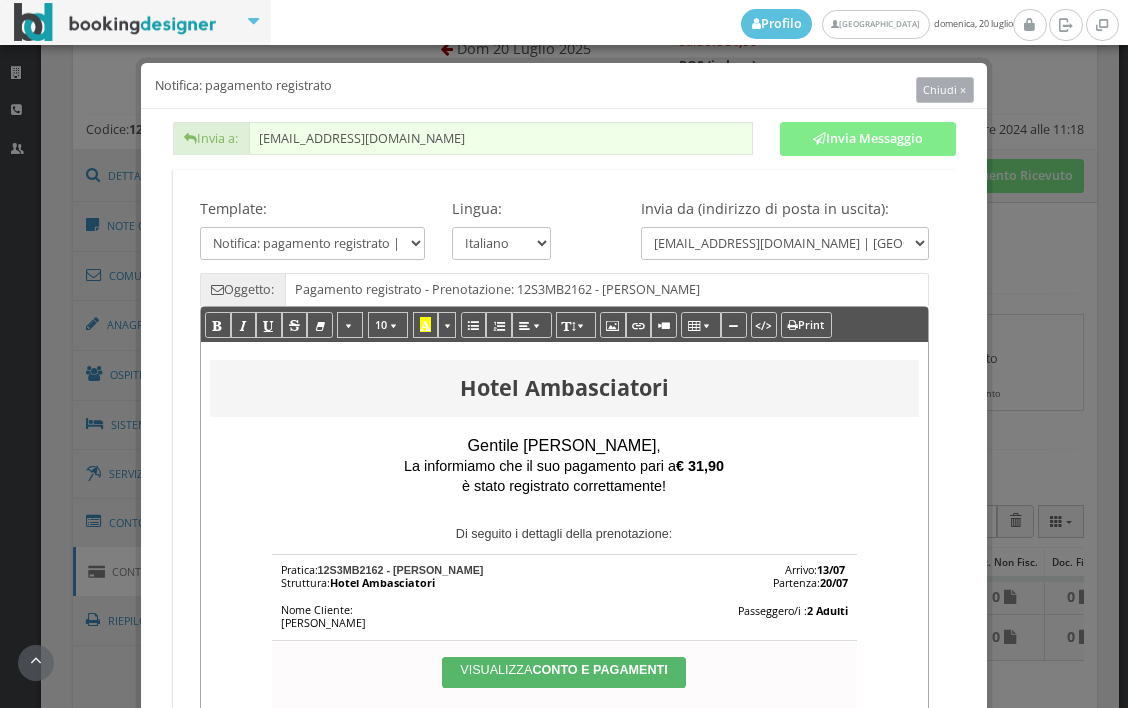 click on "Chiudi ×" at bounding box center (944, 89) 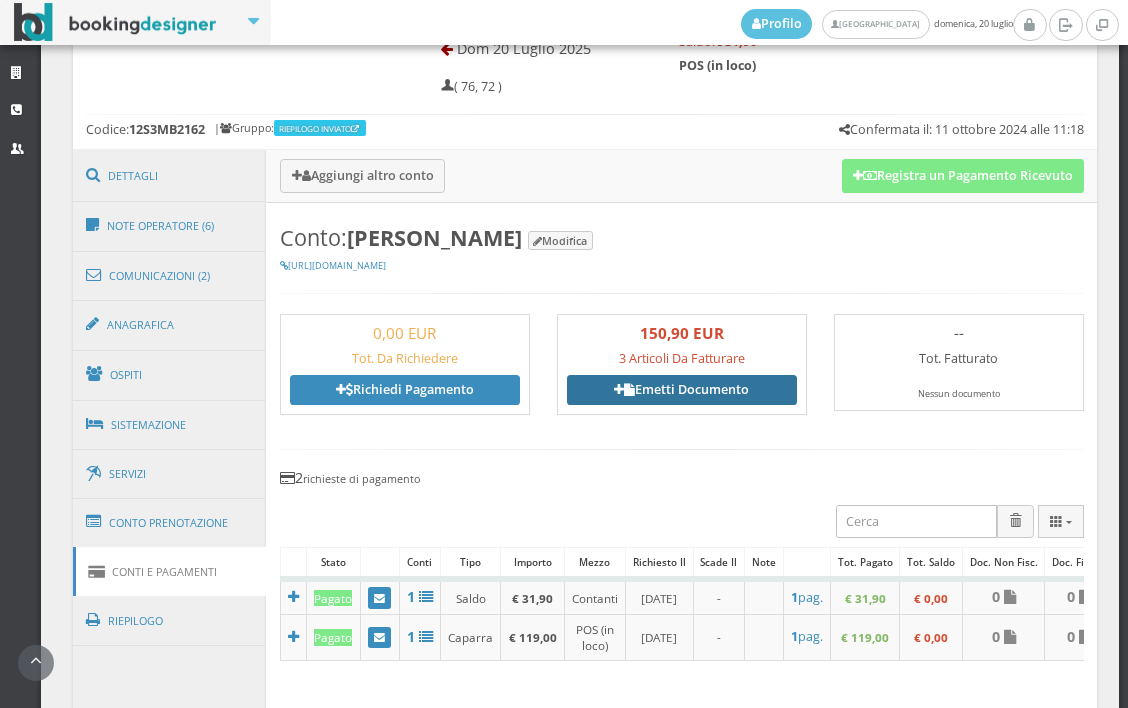 click on "Emetti Documento" at bounding box center [682, 390] 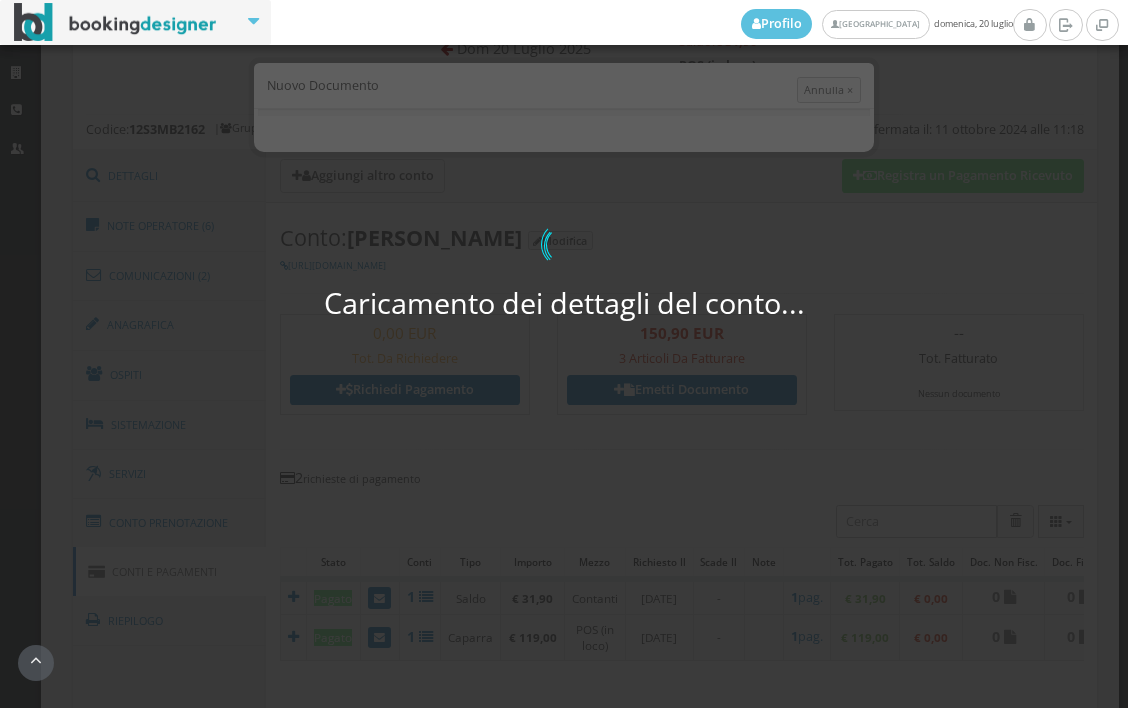select on "PF" 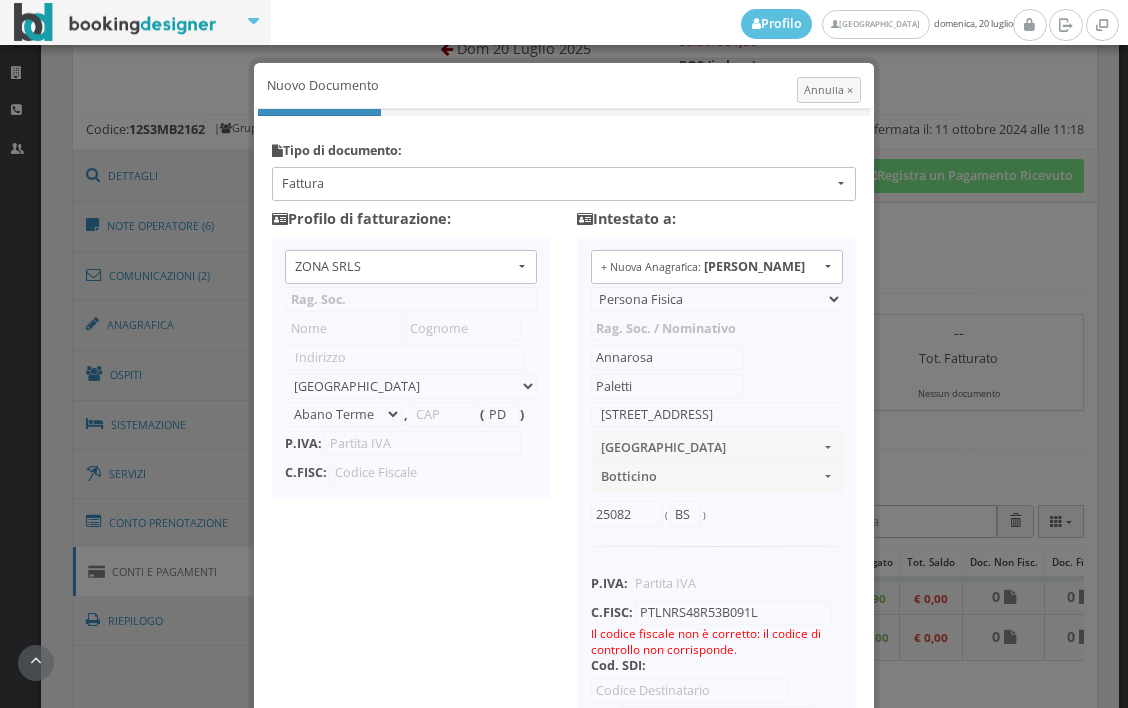 type on "ZONA SRLS" 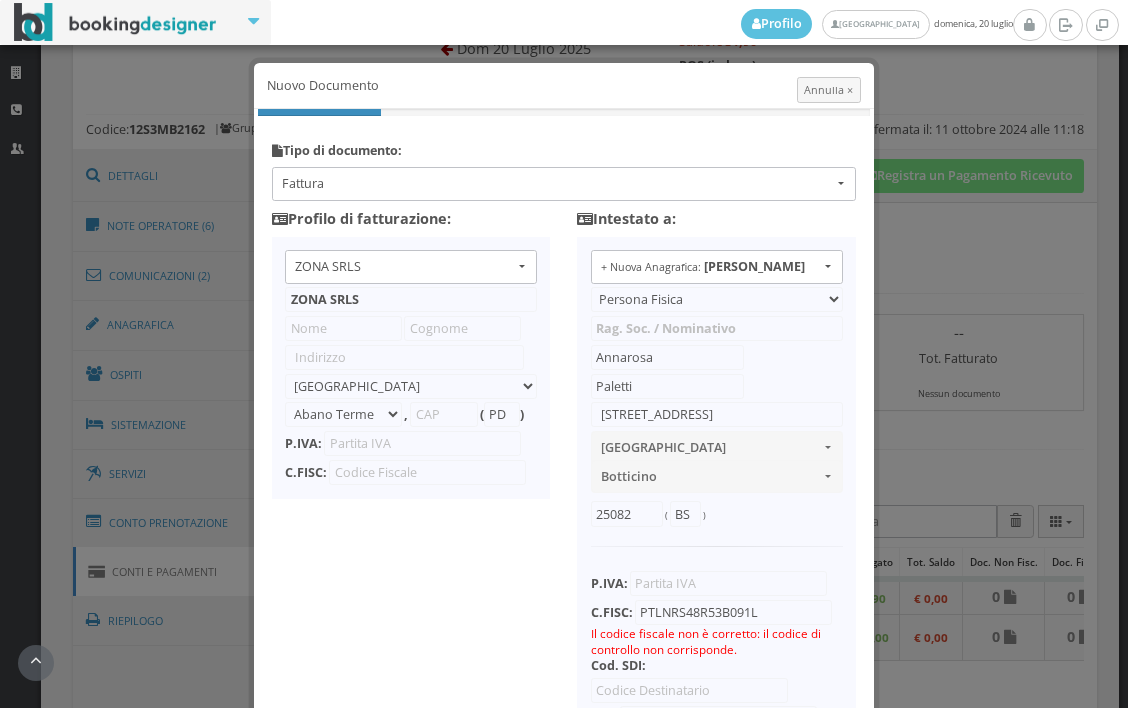 type on "[PERSON_NAME] Durante, 8" 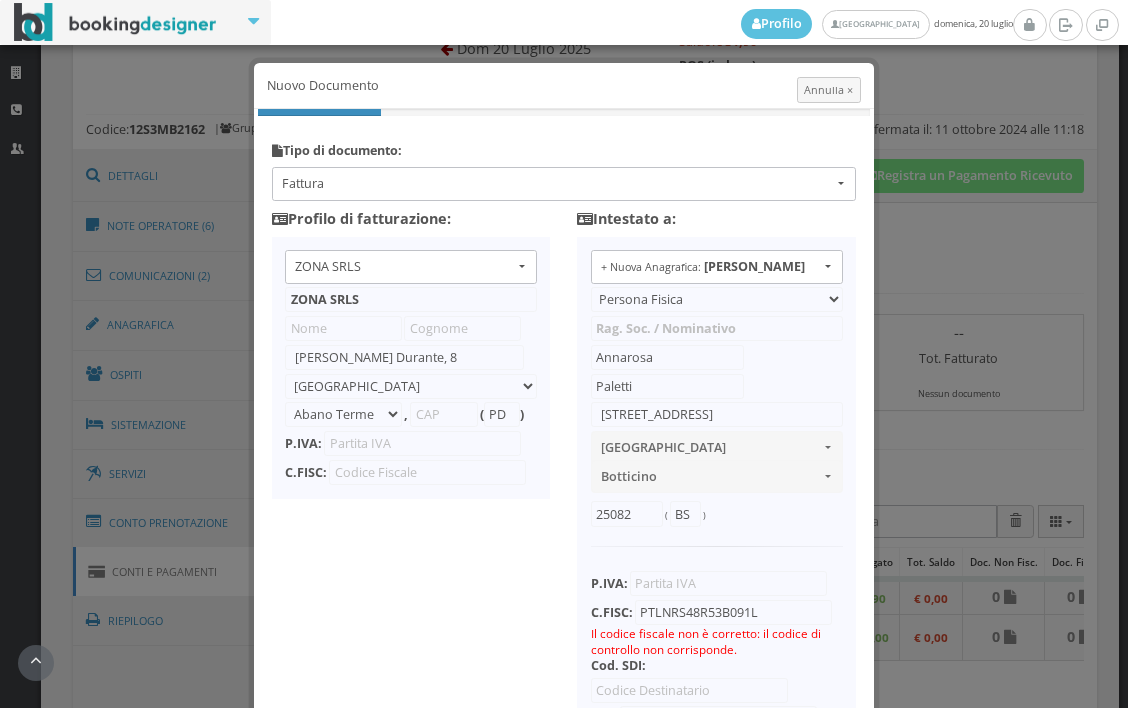 select on "Frattamaggiore" 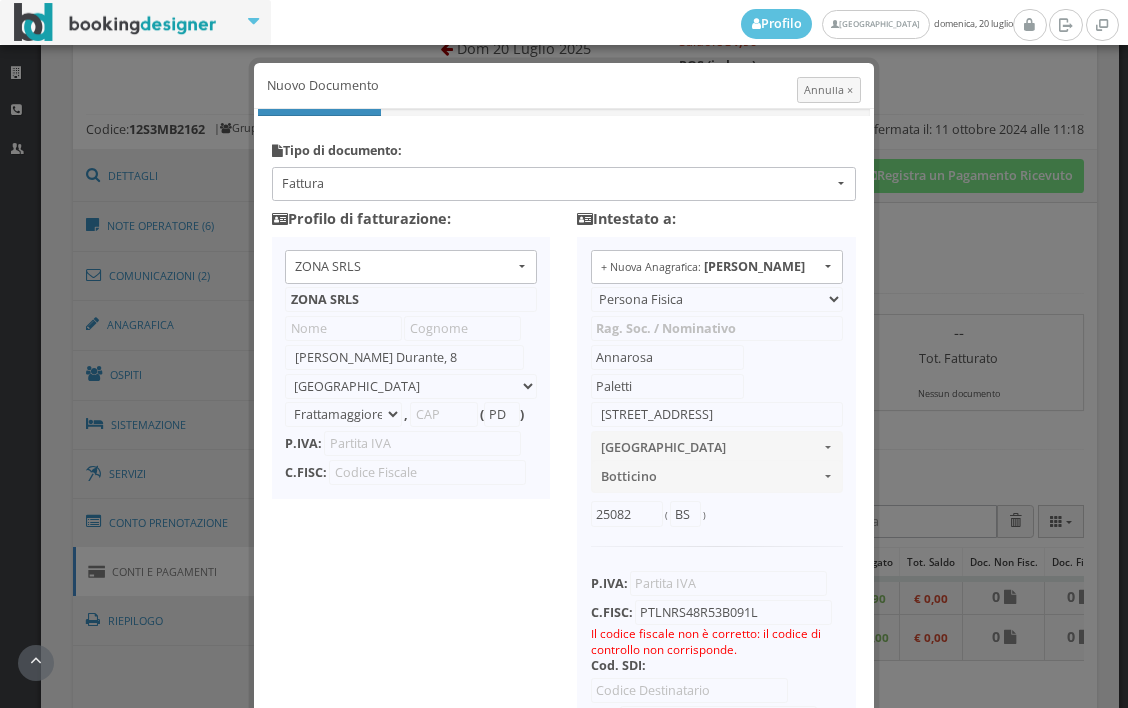 type on "80027" 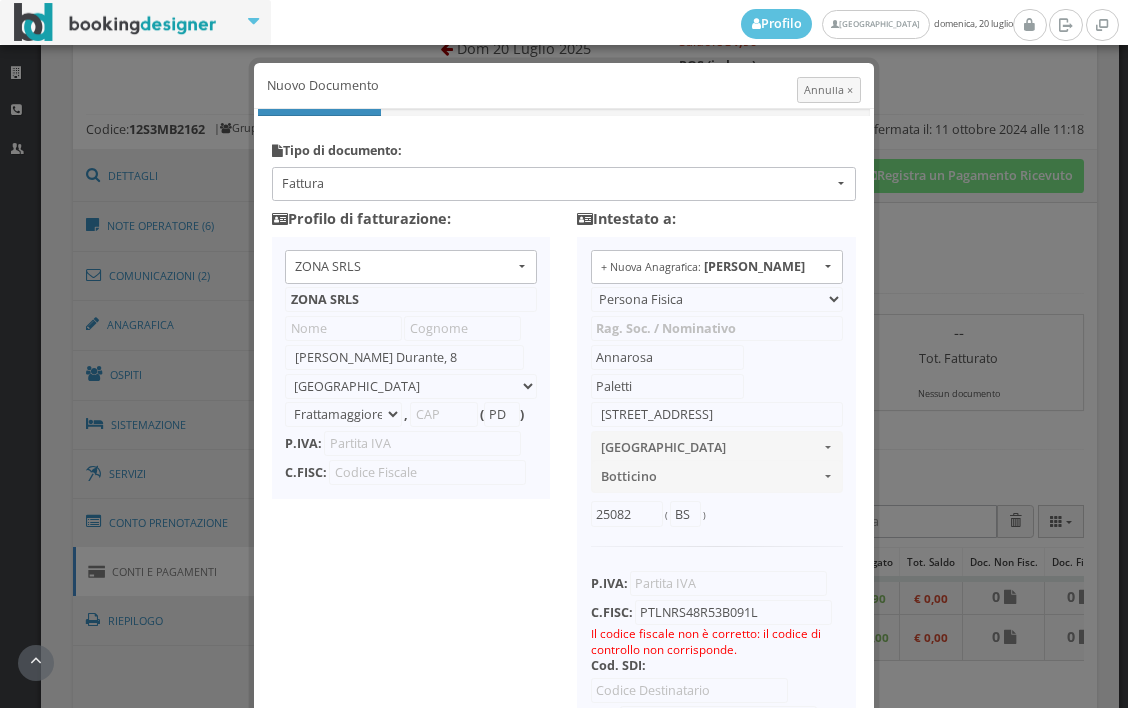 type on "NA" 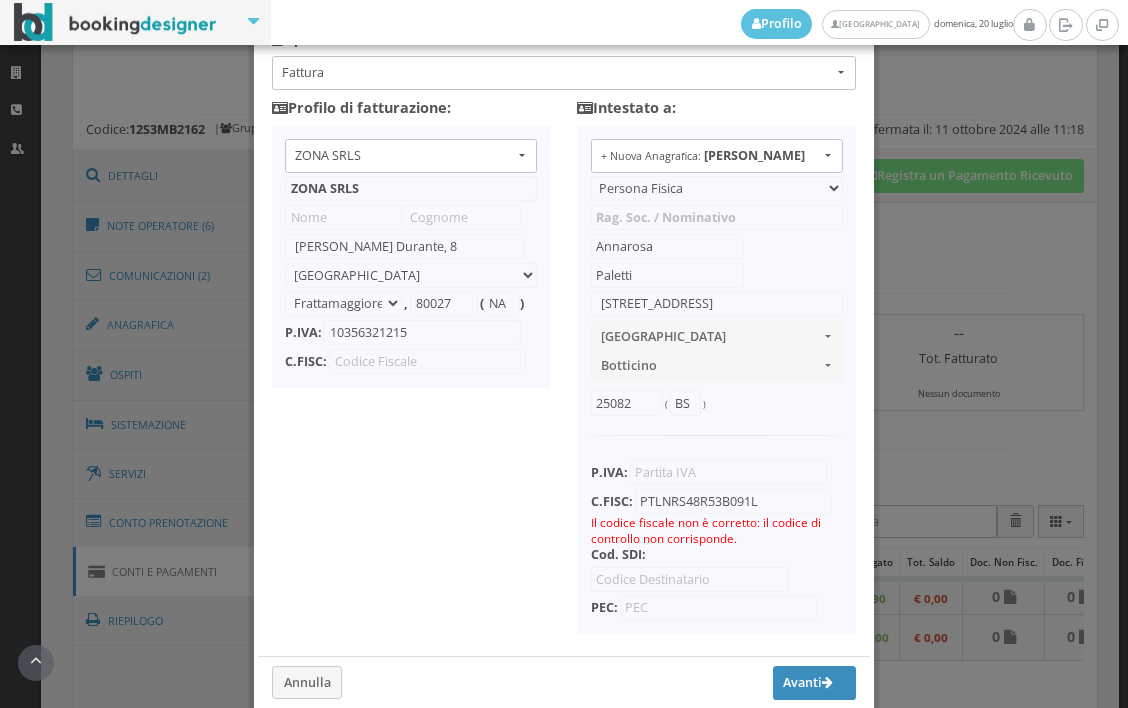 scroll, scrollTop: 222, scrollLeft: 0, axis: vertical 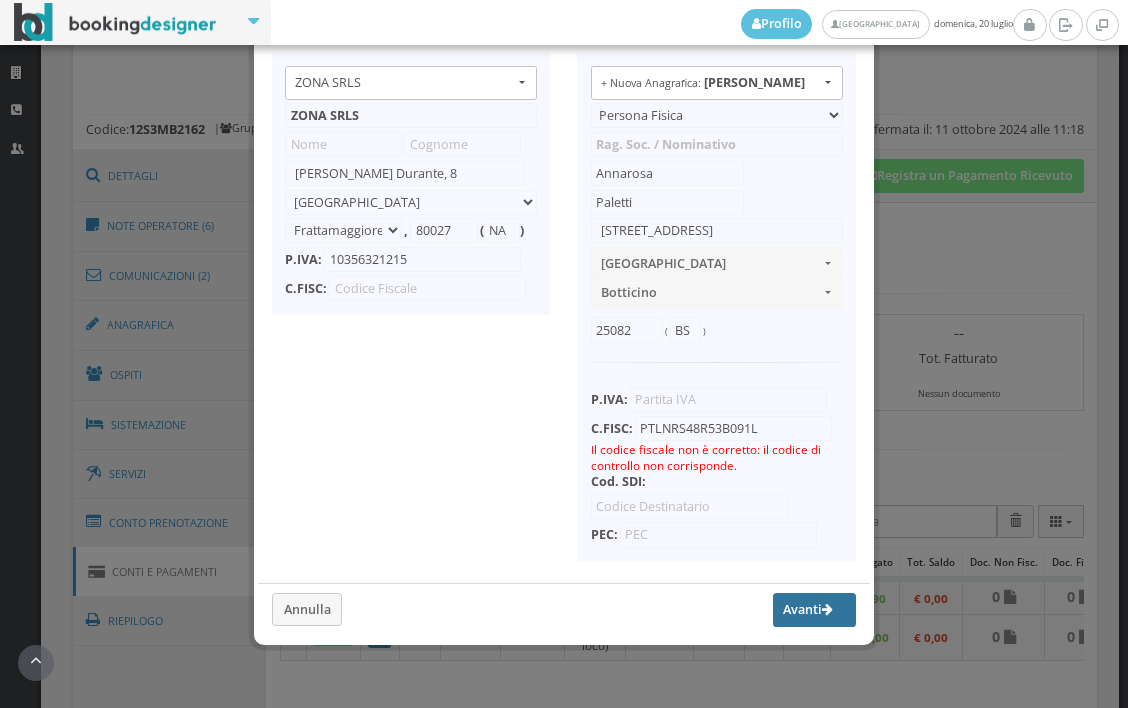 click on "Avanti" at bounding box center [815, 610] 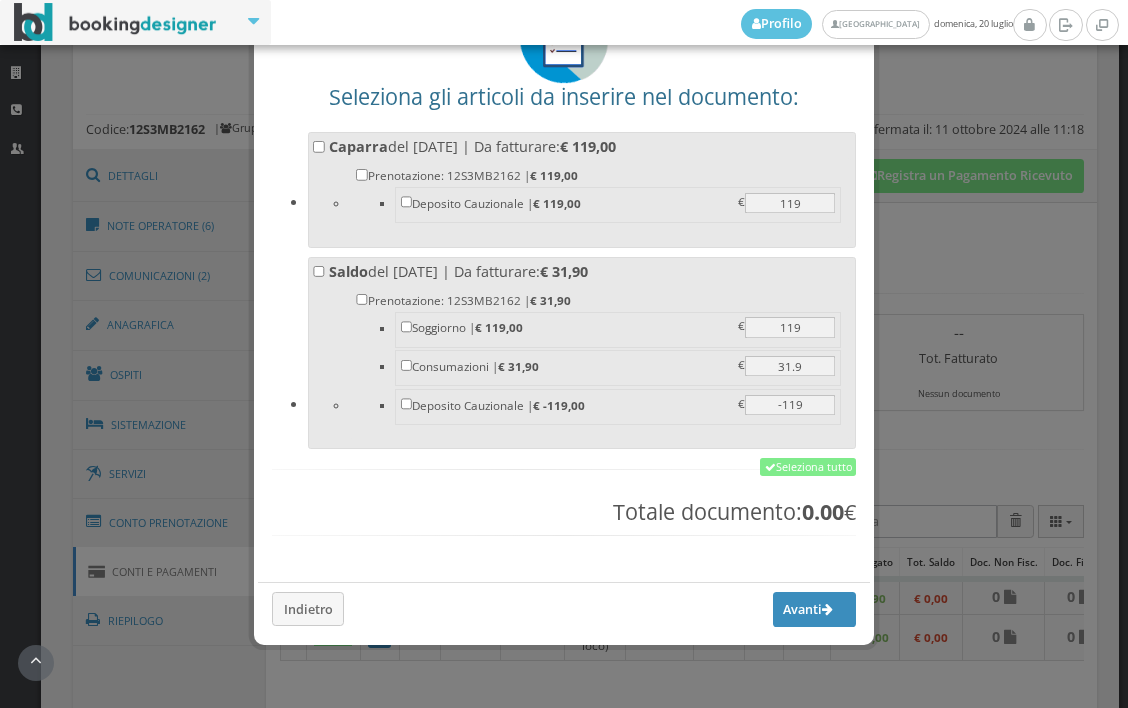 scroll, scrollTop: 165, scrollLeft: 0, axis: vertical 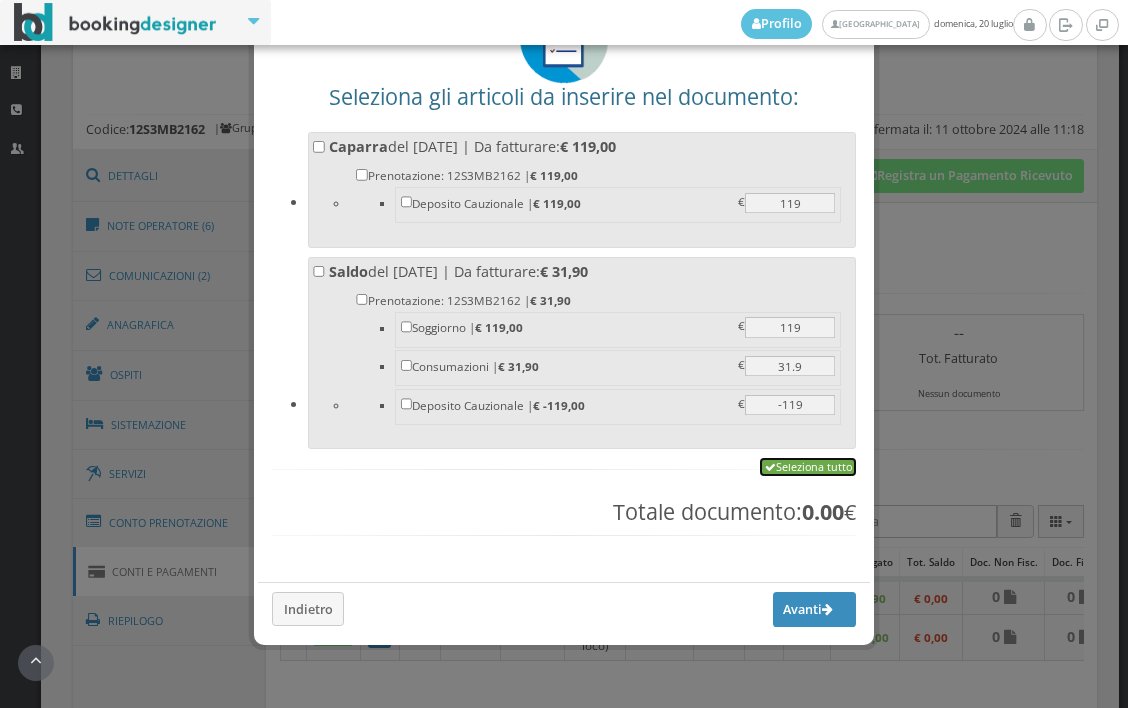 click on "Seleziona tutto" at bounding box center (808, 467) 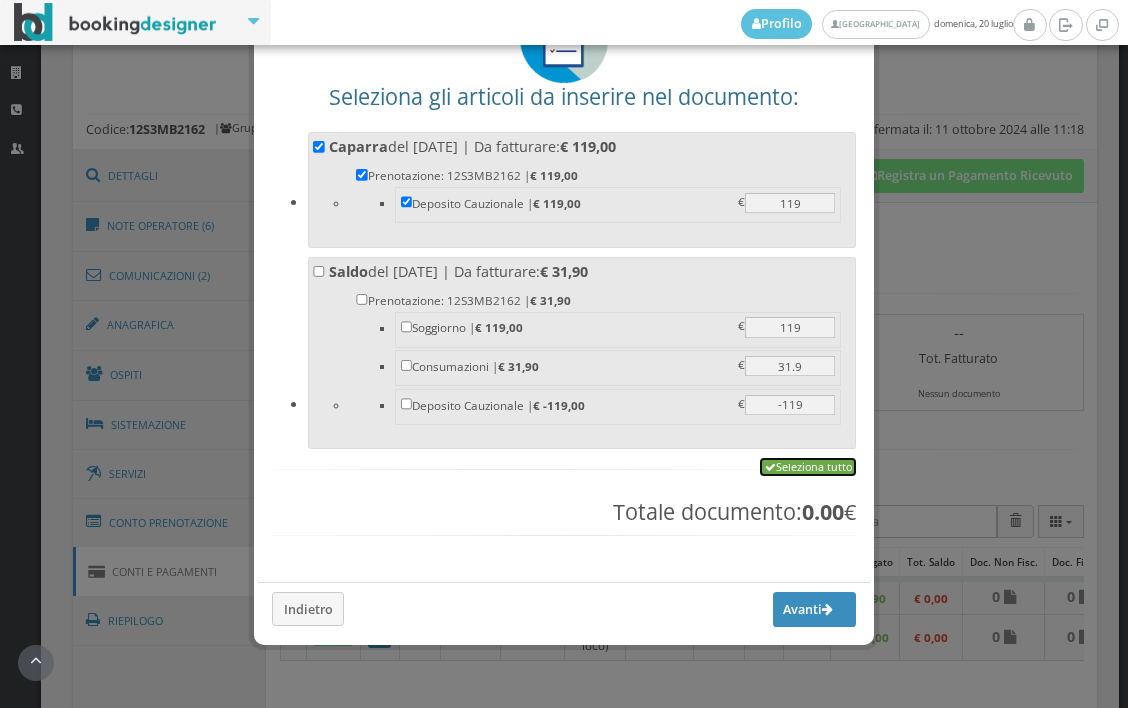 checkbox on "true" 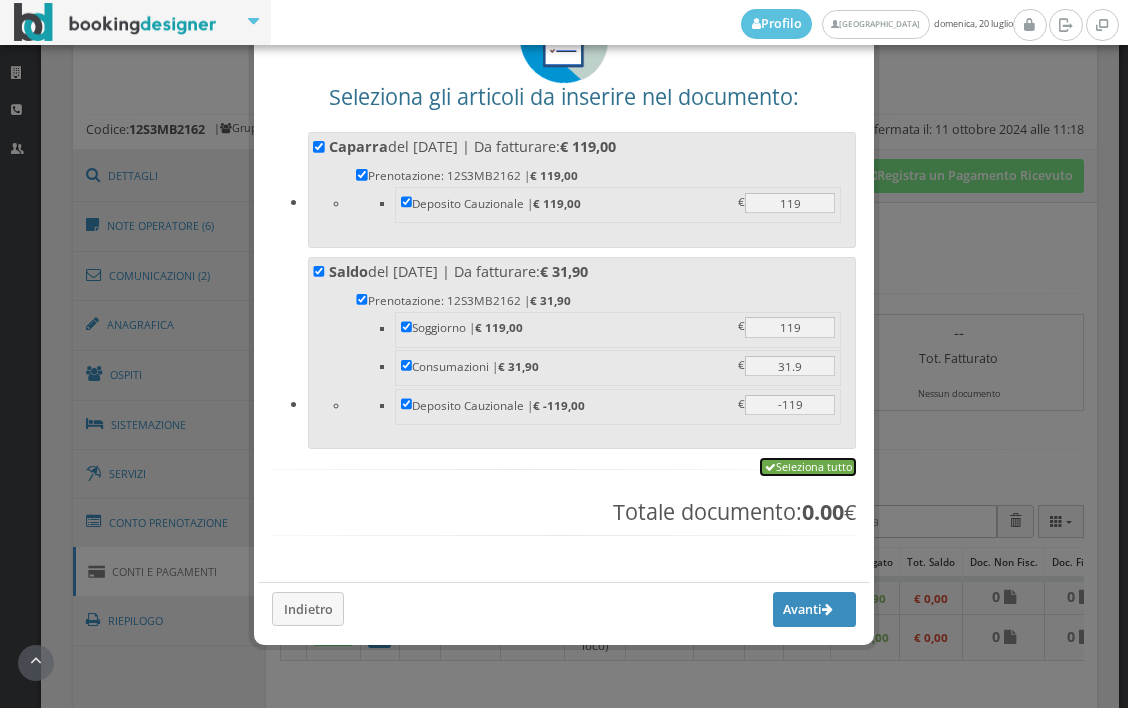 checkbox on "true" 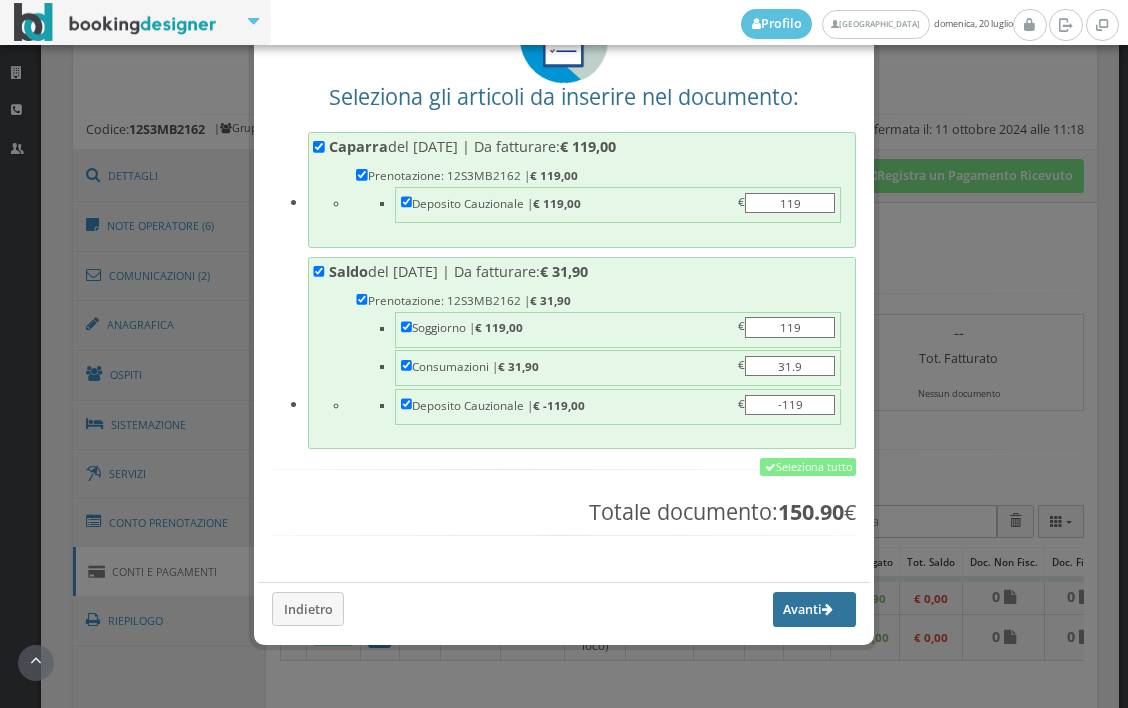 click on "Avanti" at bounding box center [815, 609] 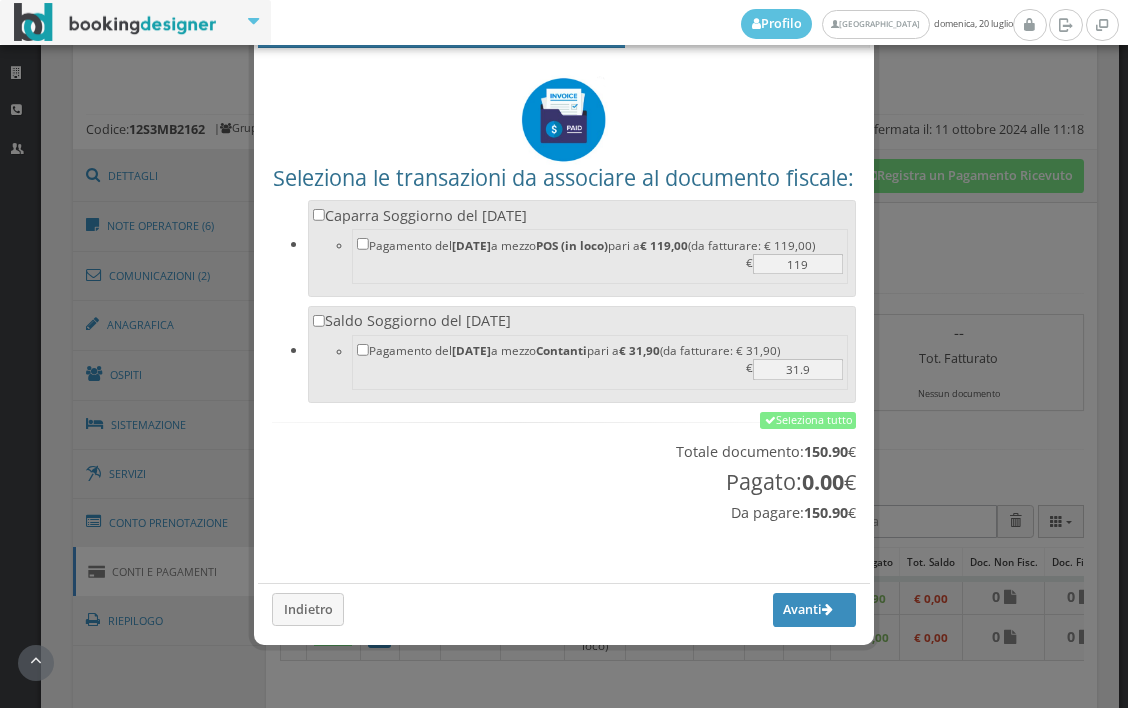 scroll, scrollTop: 104, scrollLeft: 0, axis: vertical 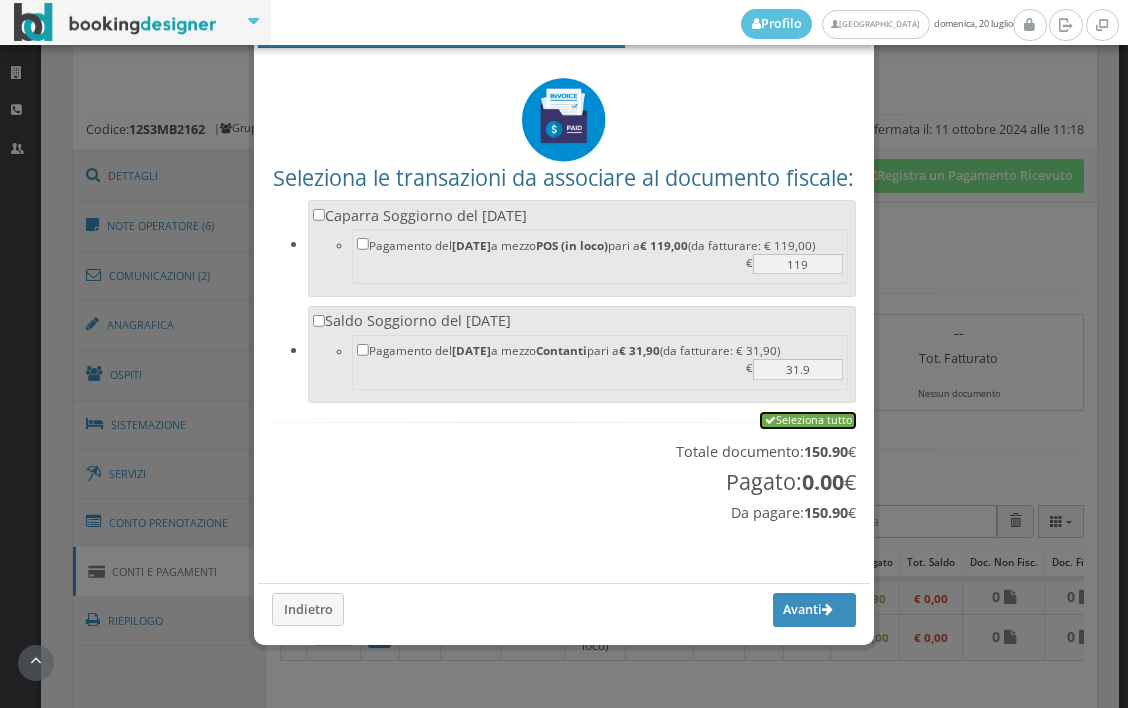click on "Seleziona tutto" at bounding box center (808, 421) 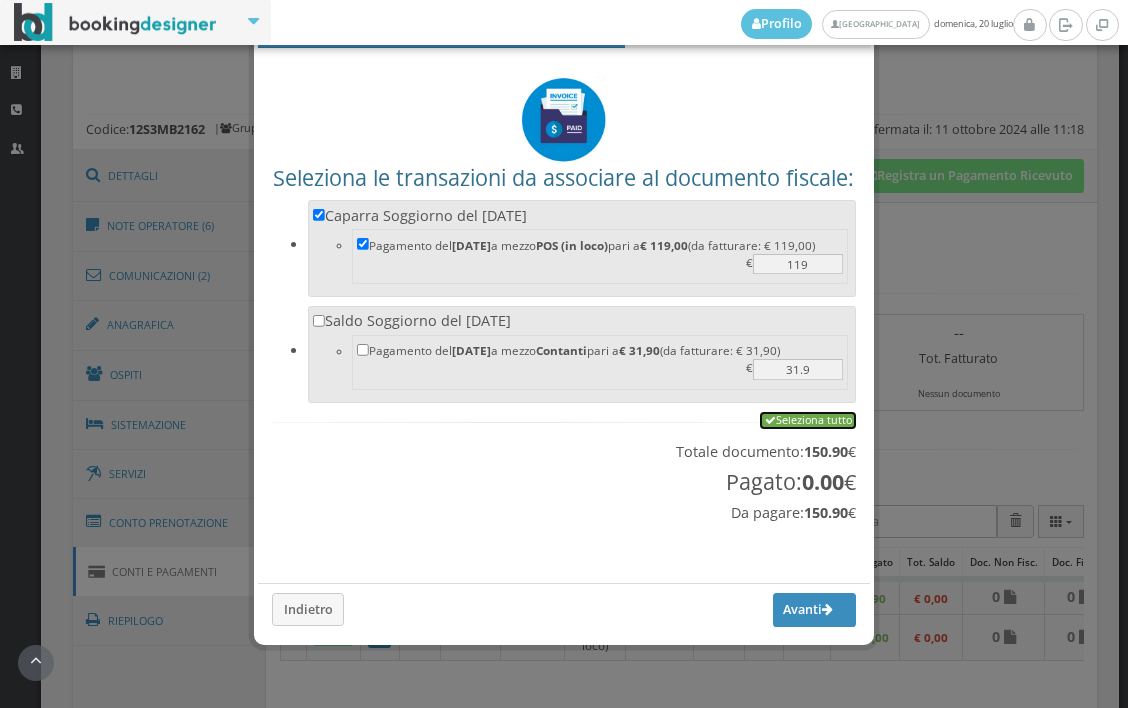 checkbox on "true" 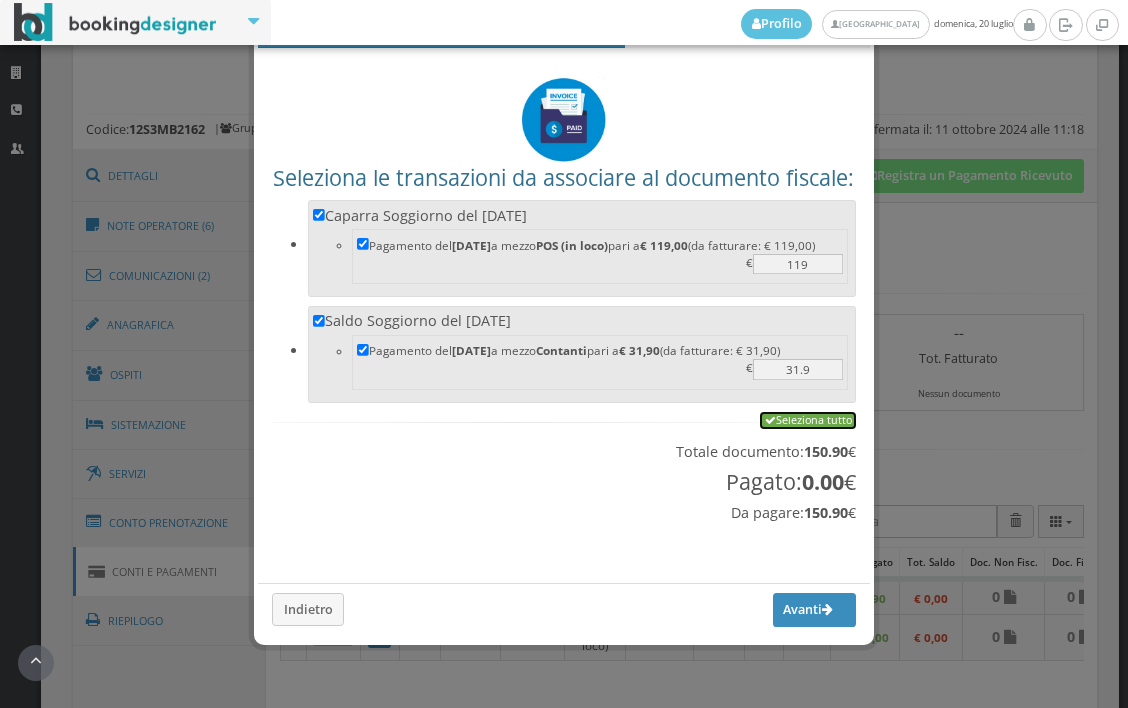 checkbox on "true" 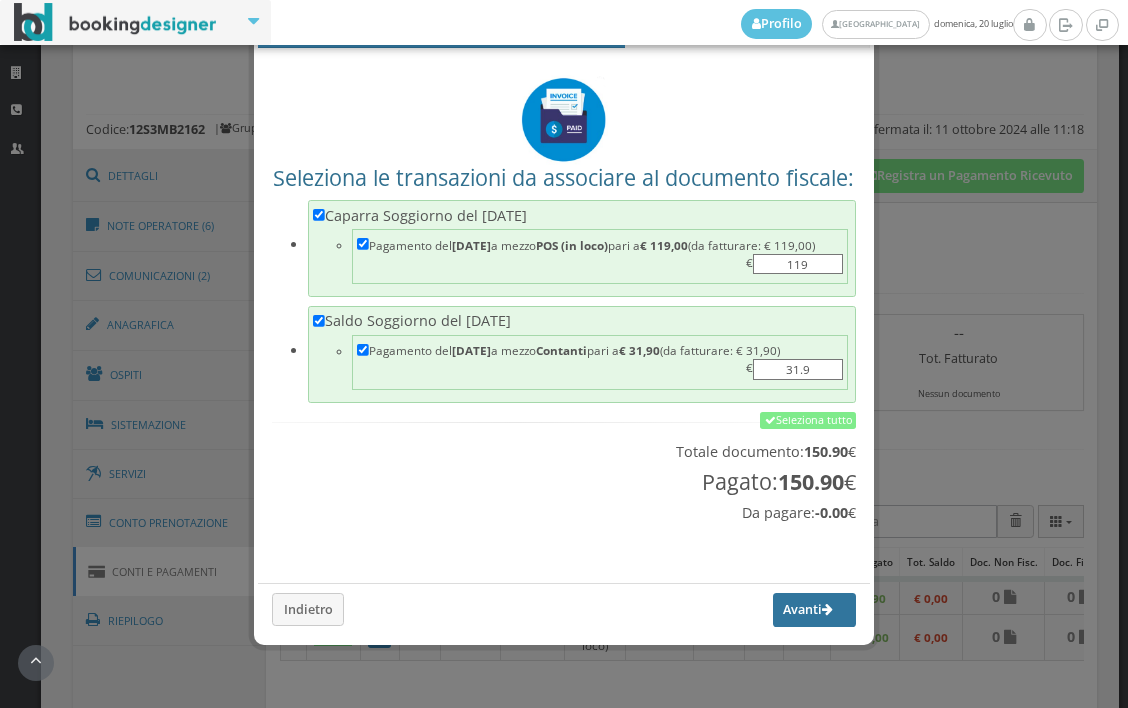 click on "Avanti" at bounding box center (815, 610) 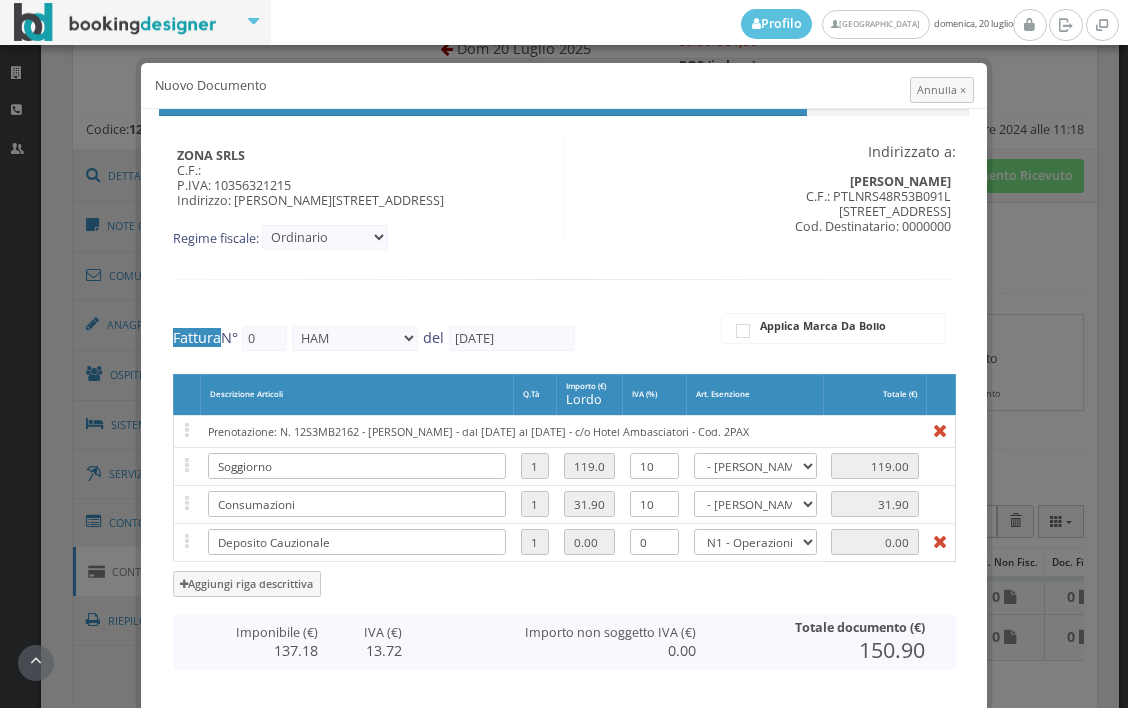 type on "324" 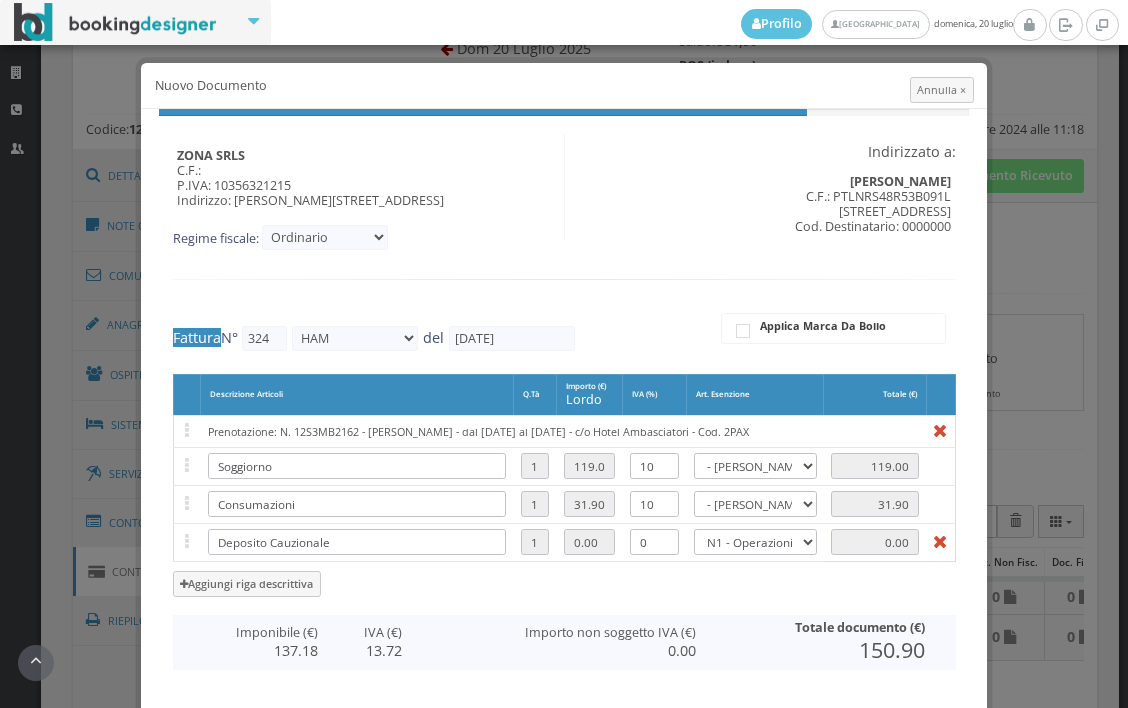 scroll, scrollTop: 421, scrollLeft: 0, axis: vertical 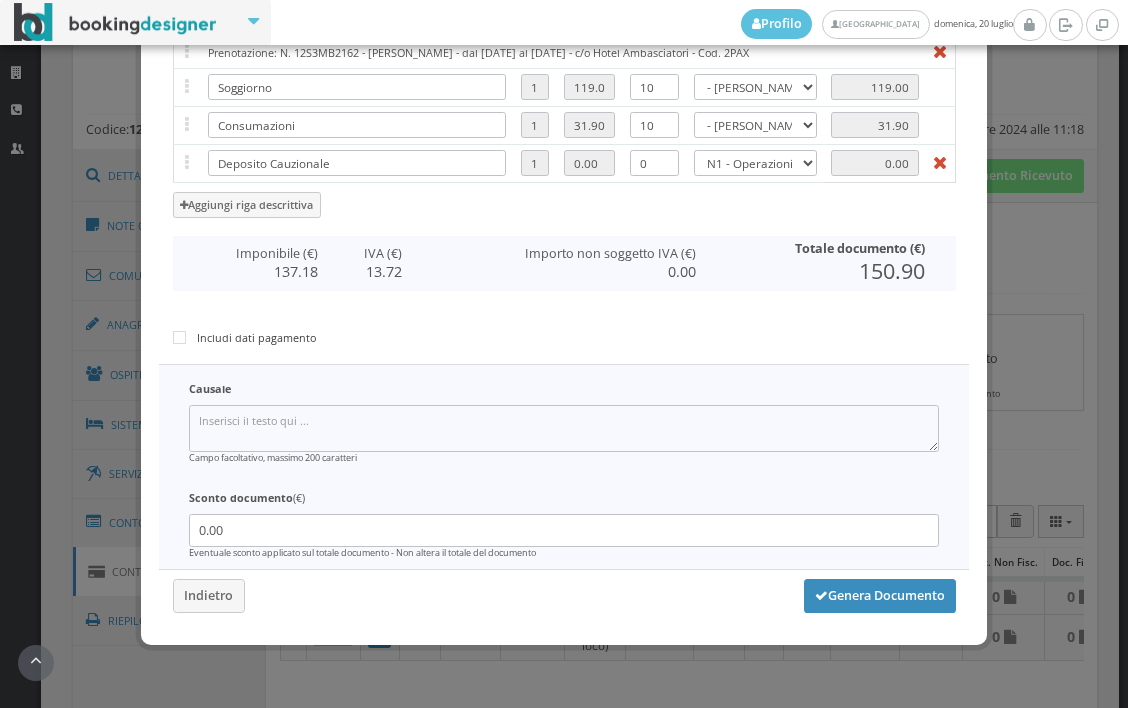 click on "ZONA SRLS
C.F.:
P.IVA: 10356321215
Indirizzo: [PERSON_NAME][STREET_ADDRESS]
Regime fiscale:
Ordinario
Contribuenti minimi (art.1, c.96-117, L. 244/07)
Agricoltura e attività connesse e pesca (artt.34 e 34-bis, DPR 633/72)
Vendita sali e tabacchi (art.74, c.1, DPR. 633/72)
Commercio fiammiferi (art.74, c.1, DPR 633/72)
Editoria (art.74, c.1, DPR 633/72)
Gestione servizi telefonia pubblica (art.74, c.1, DPR 633/72)
Altro 324 1" at bounding box center [564, 178] 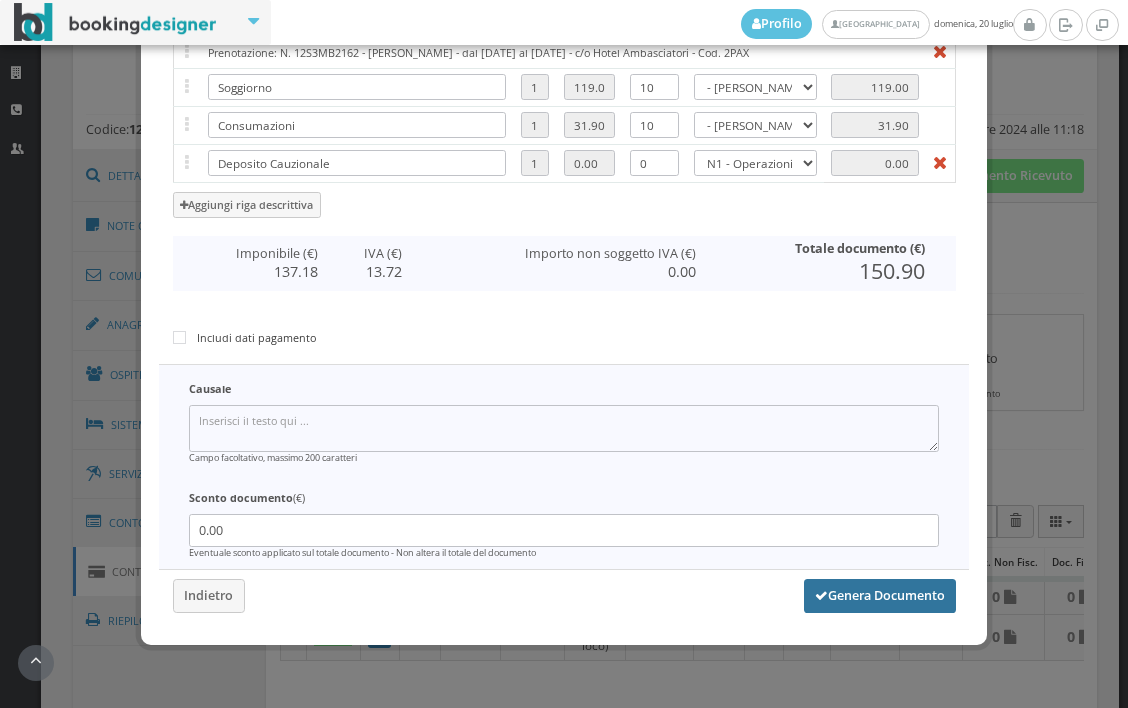click on "Genera Documento" at bounding box center (880, 596) 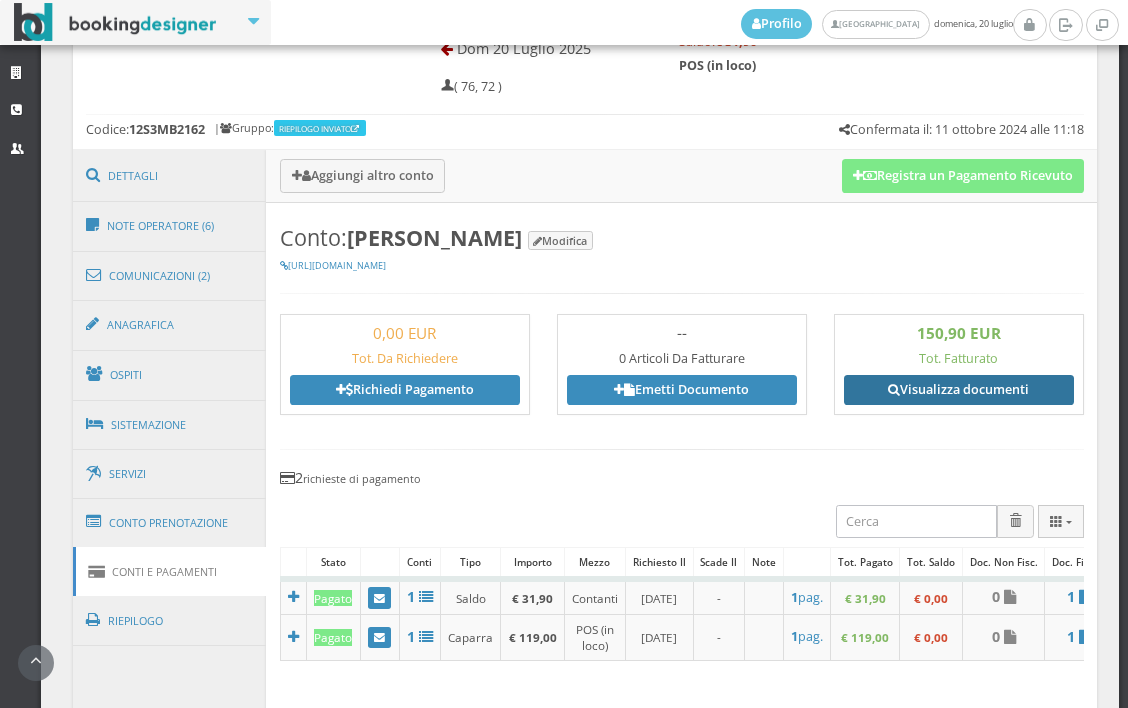 click on "Visualizza documenti" at bounding box center [959, 390] 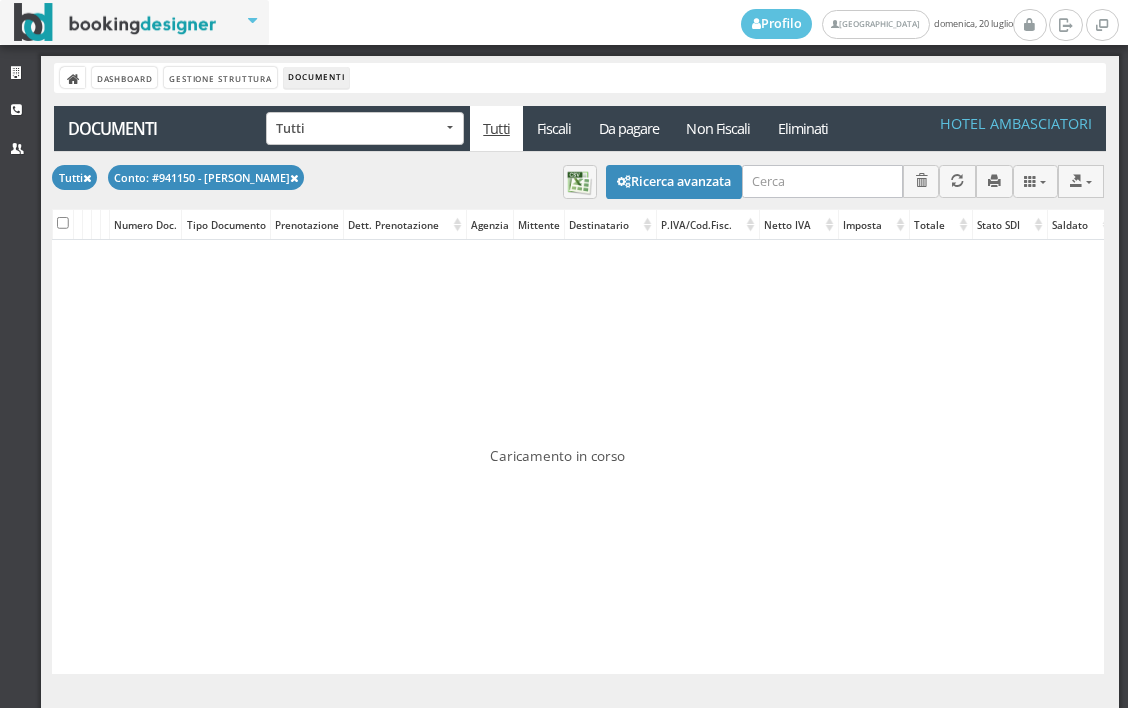 scroll, scrollTop: 0, scrollLeft: 0, axis: both 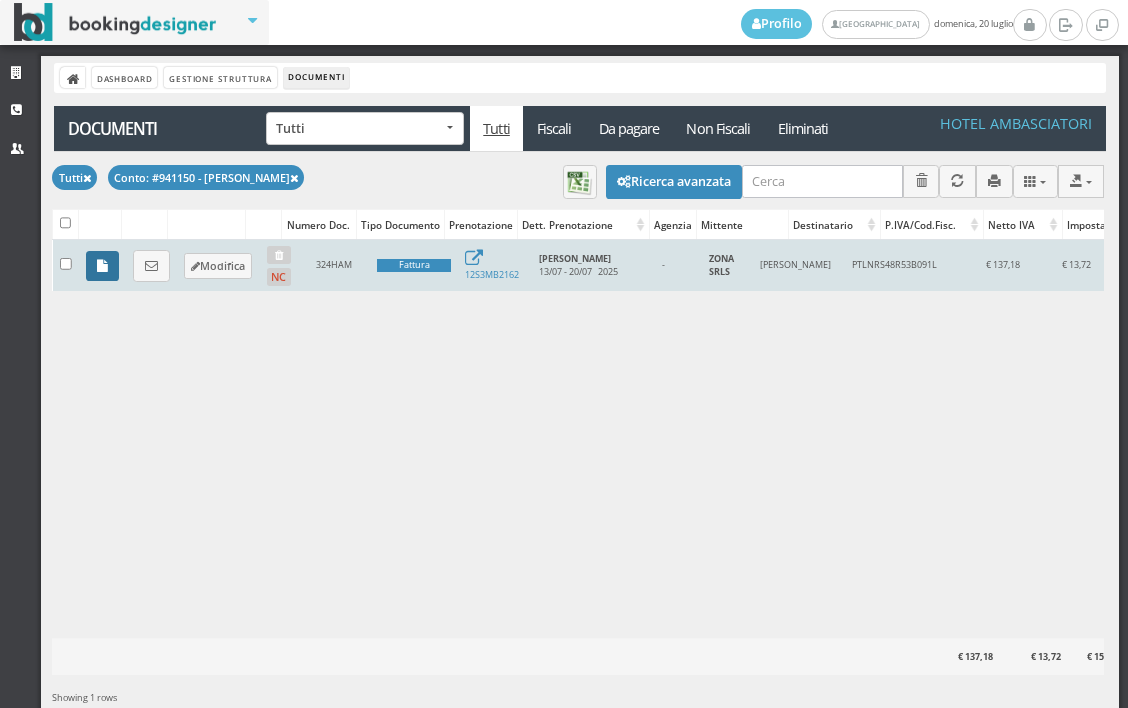 click at bounding box center [102, 266] 